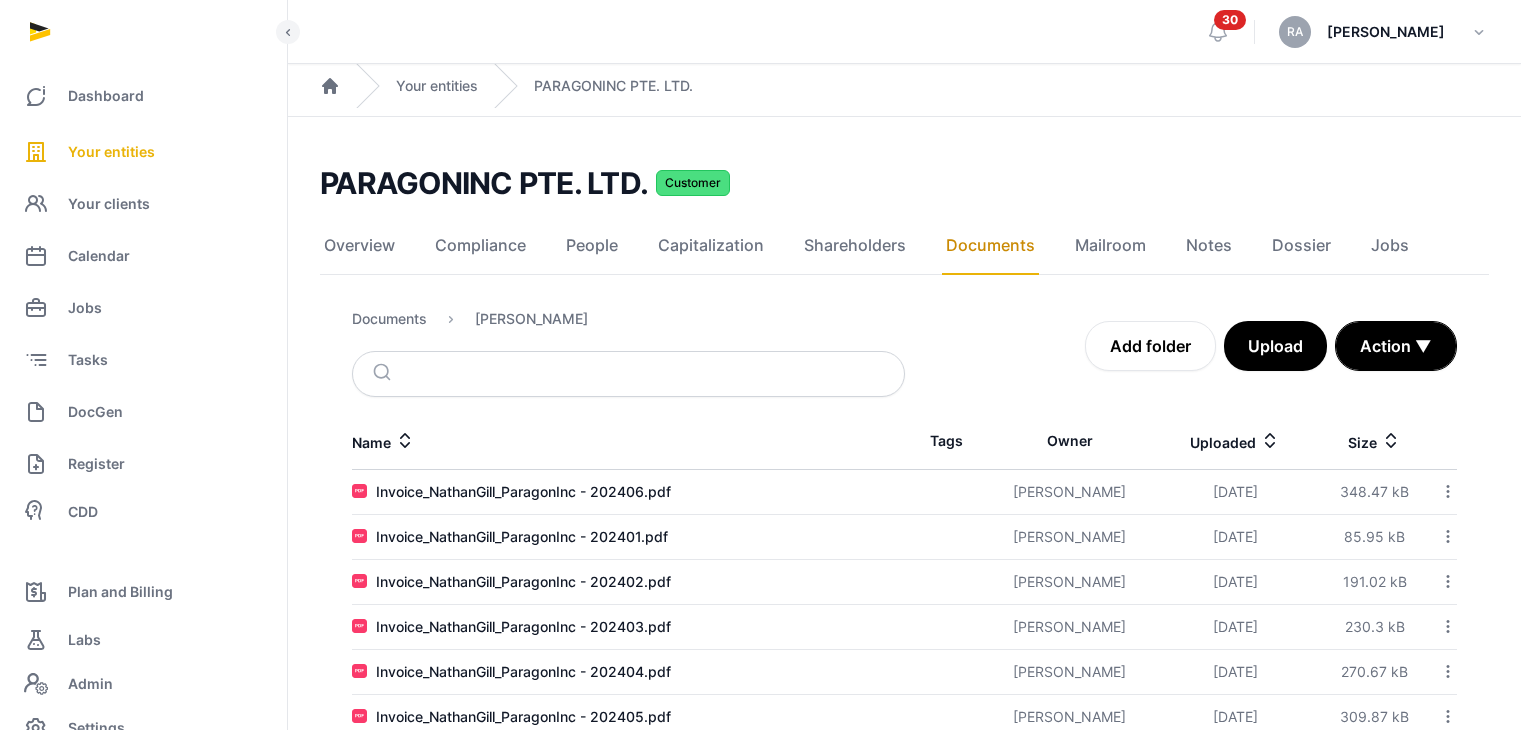 scroll, scrollTop: 45, scrollLeft: 0, axis: vertical 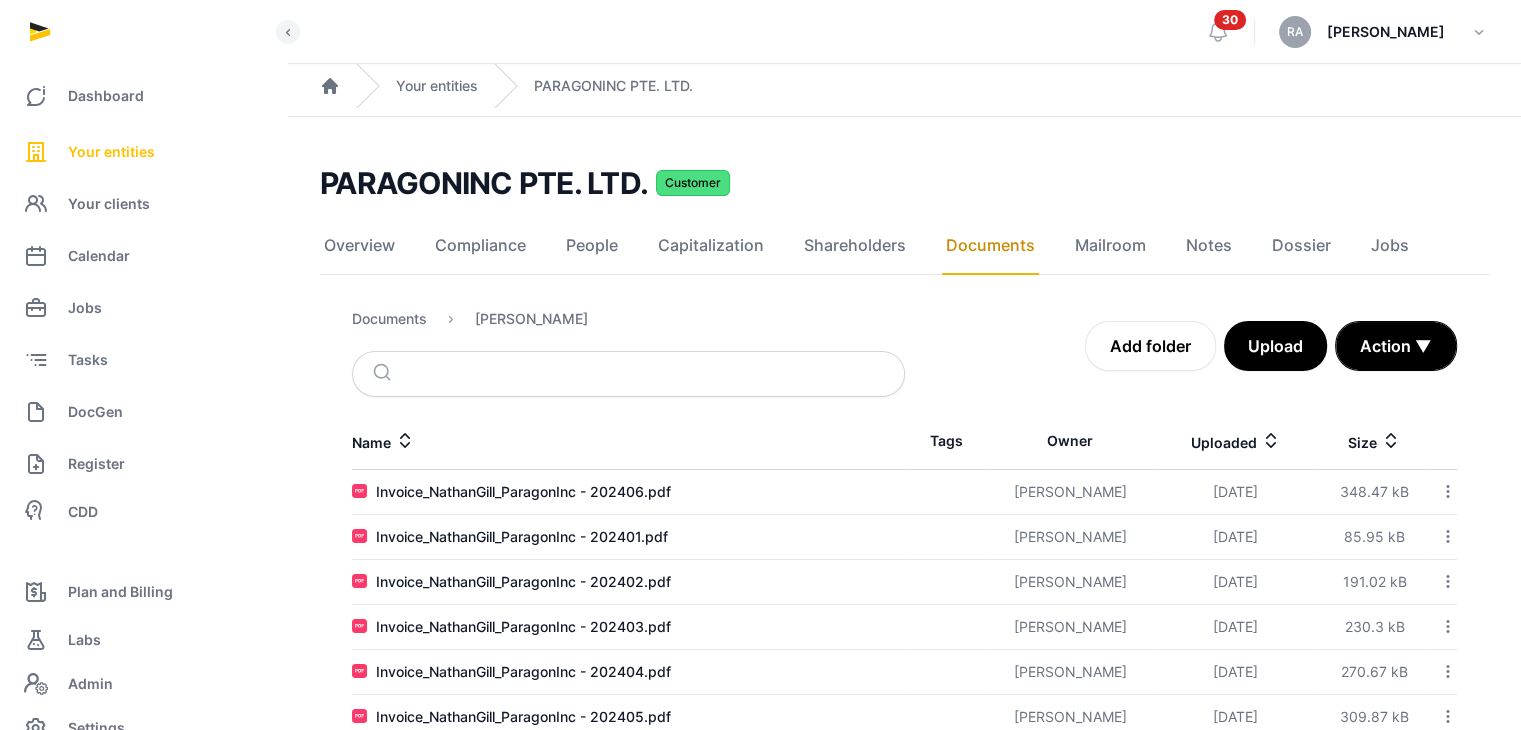 click on "Your entities" at bounding box center (111, 152) 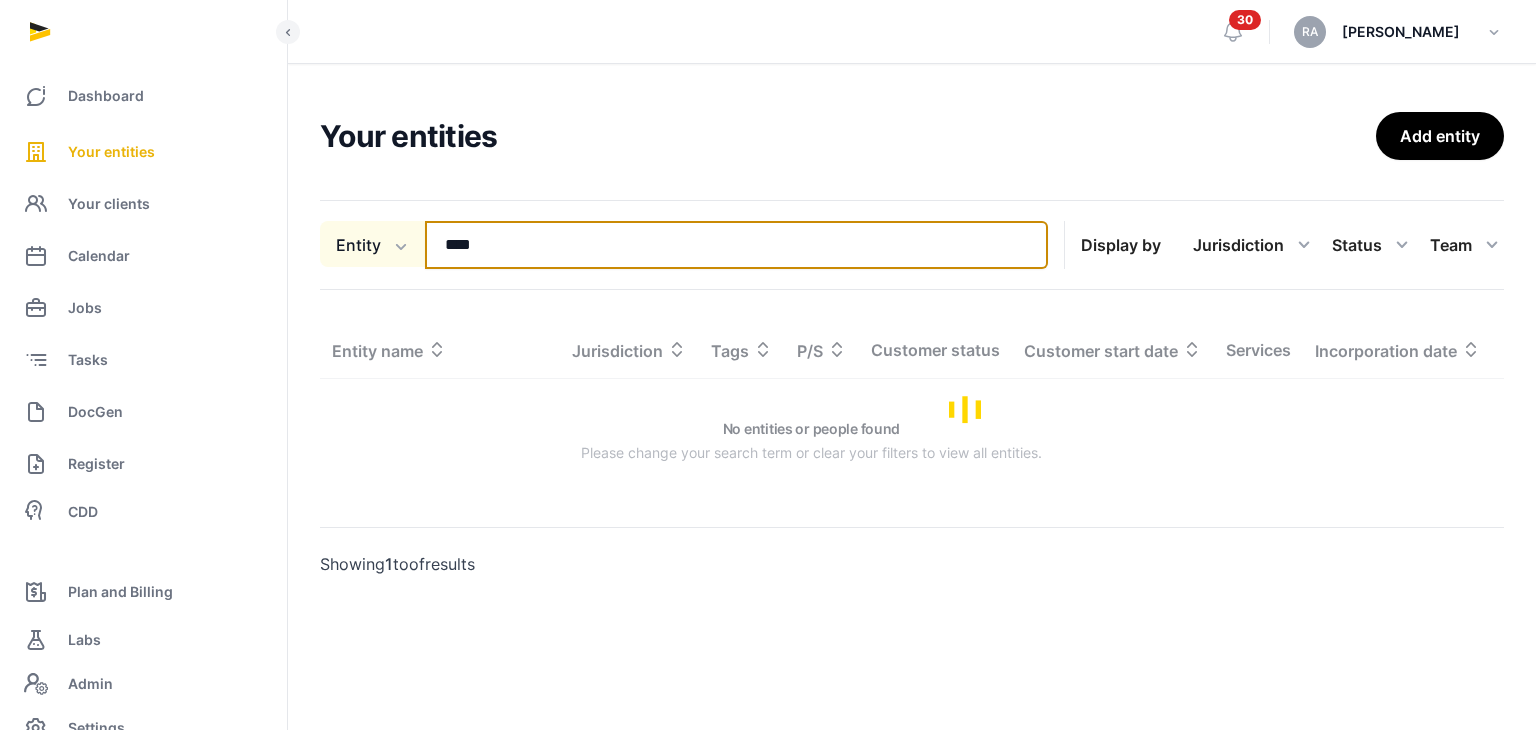 drag, startPoint x: 493, startPoint y: 249, endPoint x: 357, endPoint y: 250, distance: 136.00368 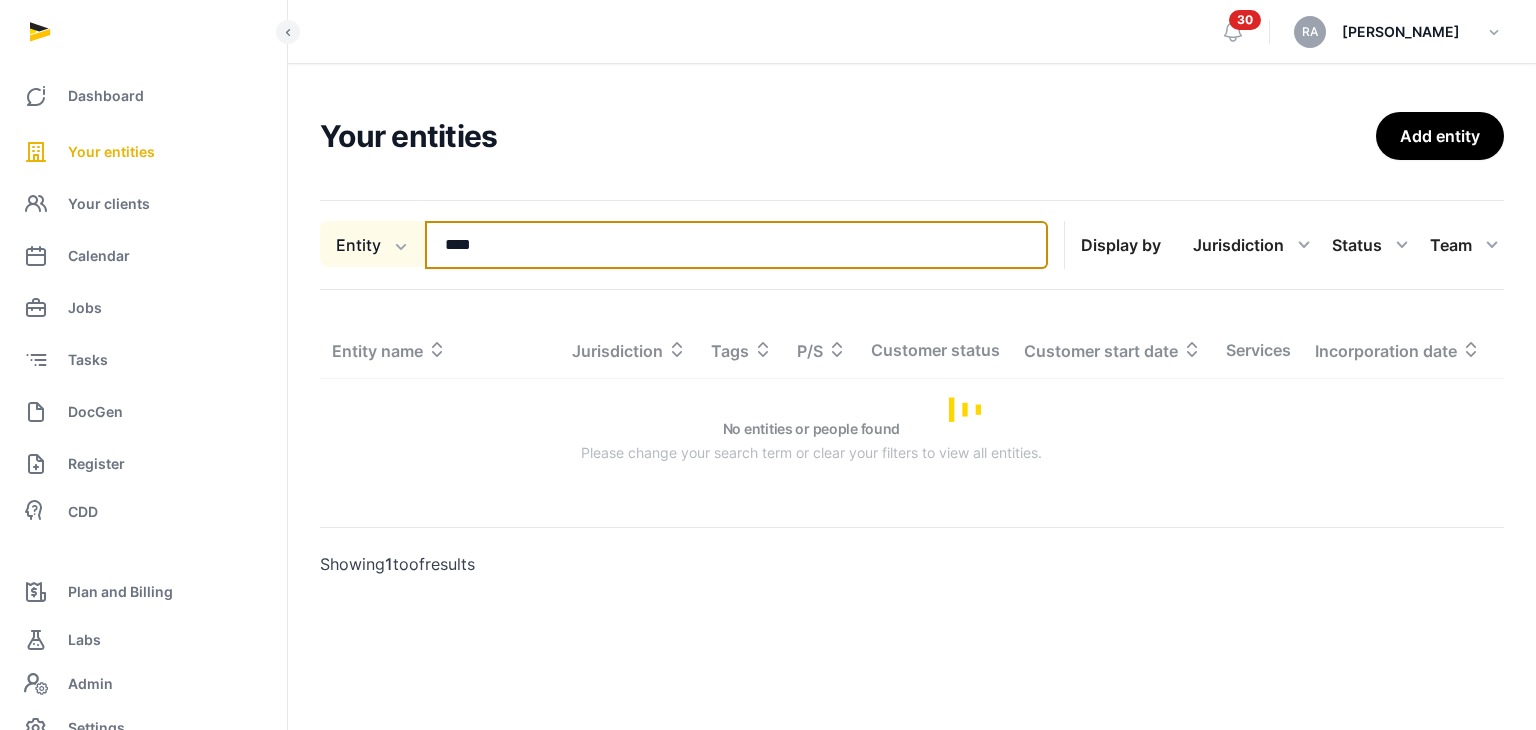 click on "Entity   Entity   People   Tags  Services **** Search" at bounding box center (684, 245) 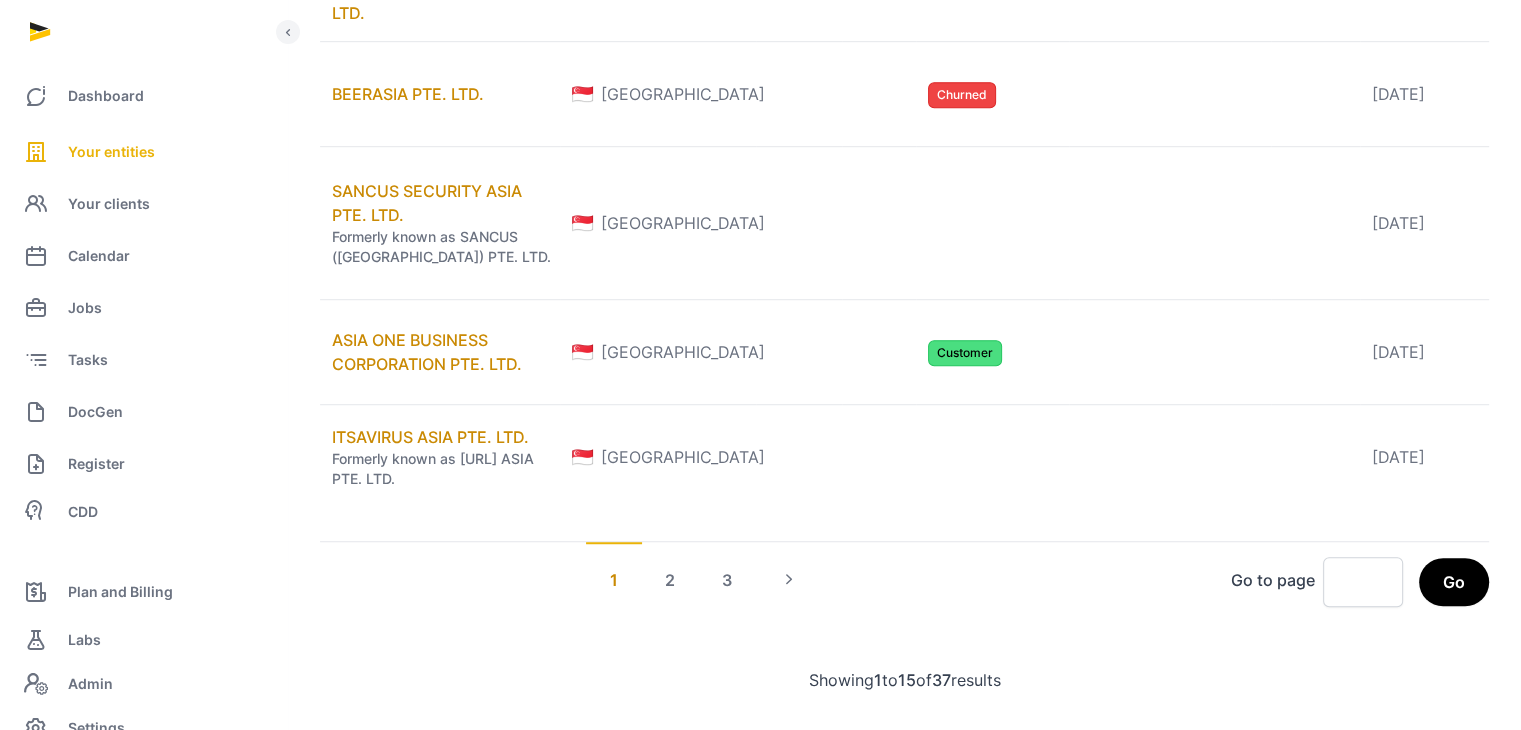 scroll, scrollTop: 1500, scrollLeft: 0, axis: vertical 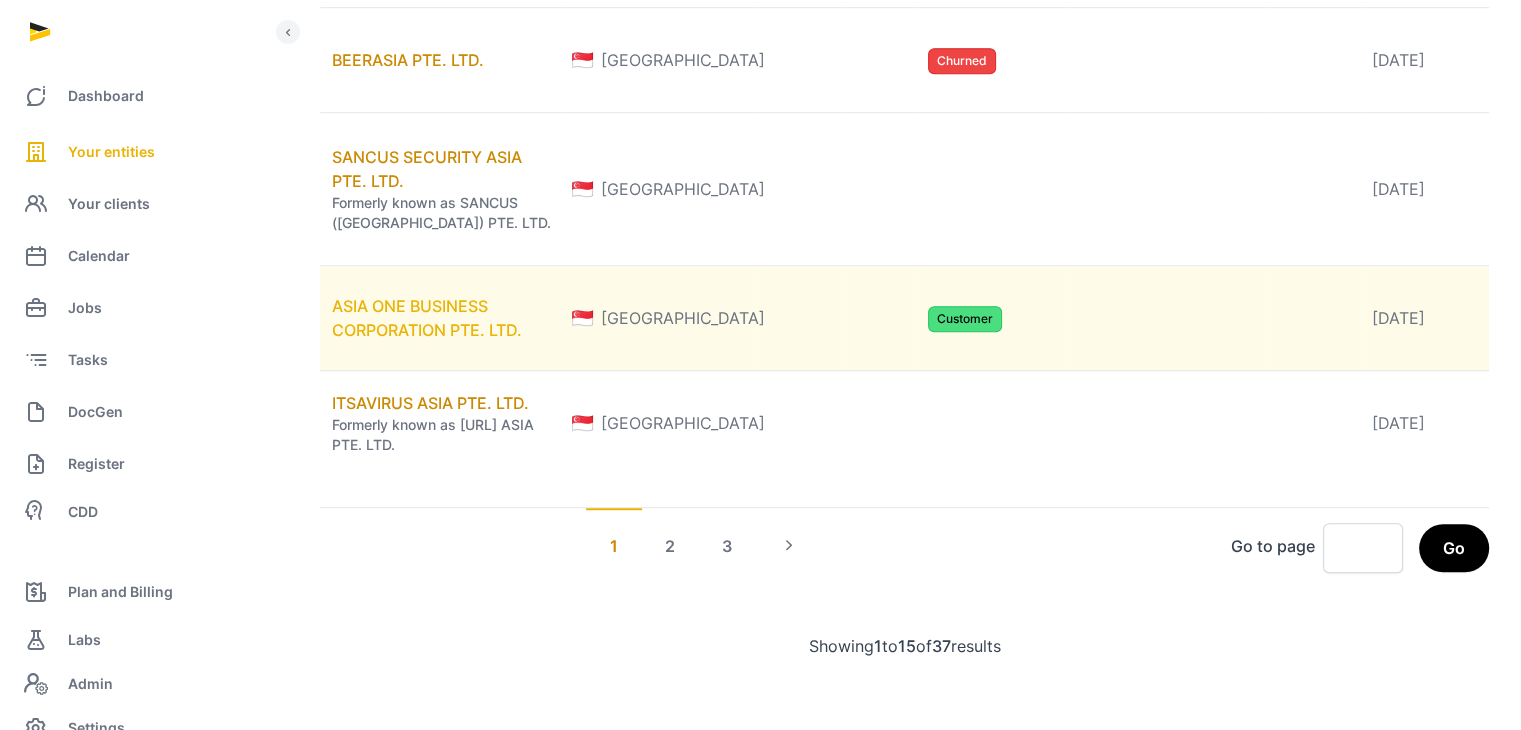 type on "****" 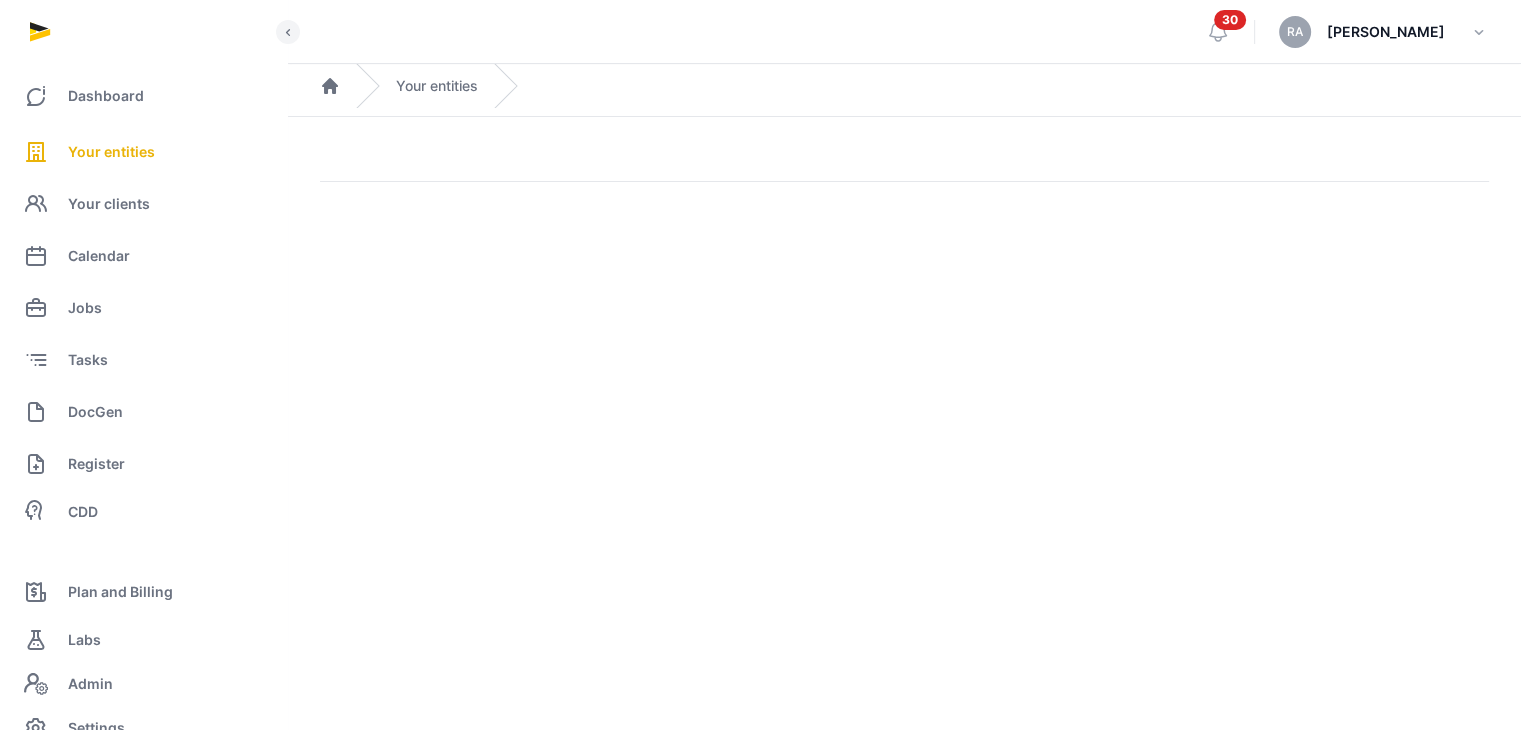 scroll, scrollTop: 0, scrollLeft: 0, axis: both 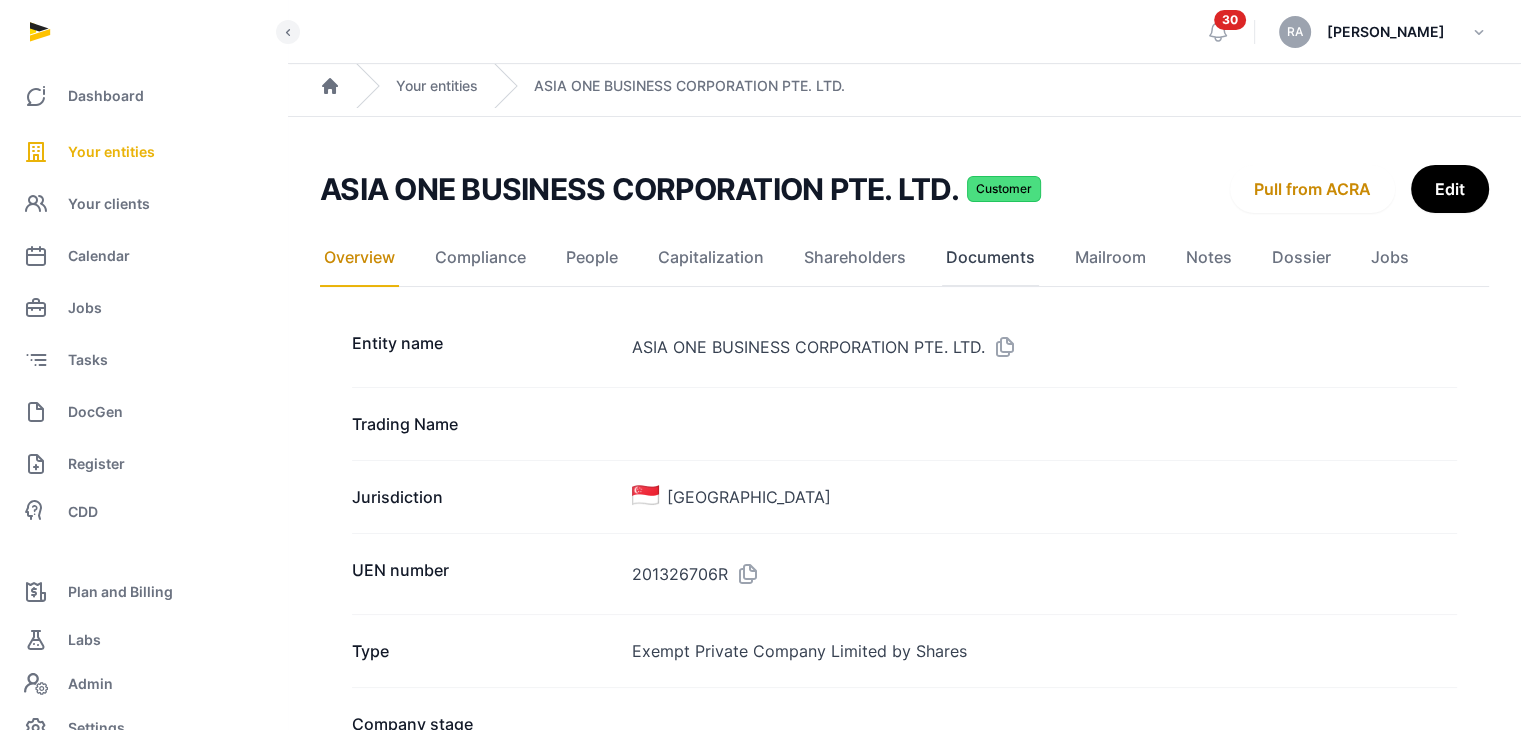click on "Documents" 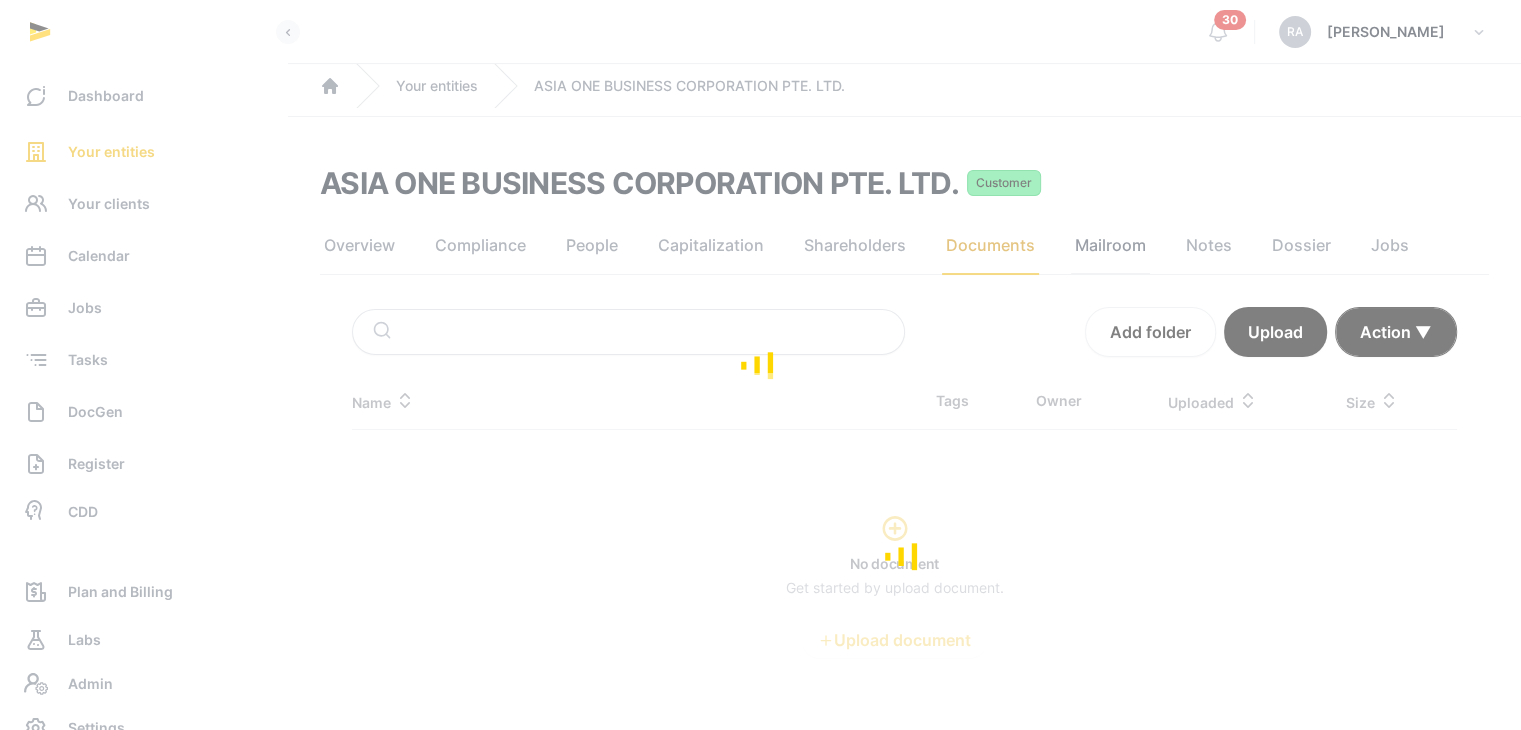 click on "Overview  Compliance  People  Capitalization  Shareholders  Documents  Mailroom  Notes  Dossier  Jobs   Documents
Add folder   Upload   Action ▼  Start select  Move   Delete   Name  Tags Owner  Uploaded   Size  No document Get started by upload document.  Upload document" at bounding box center (904, 477) 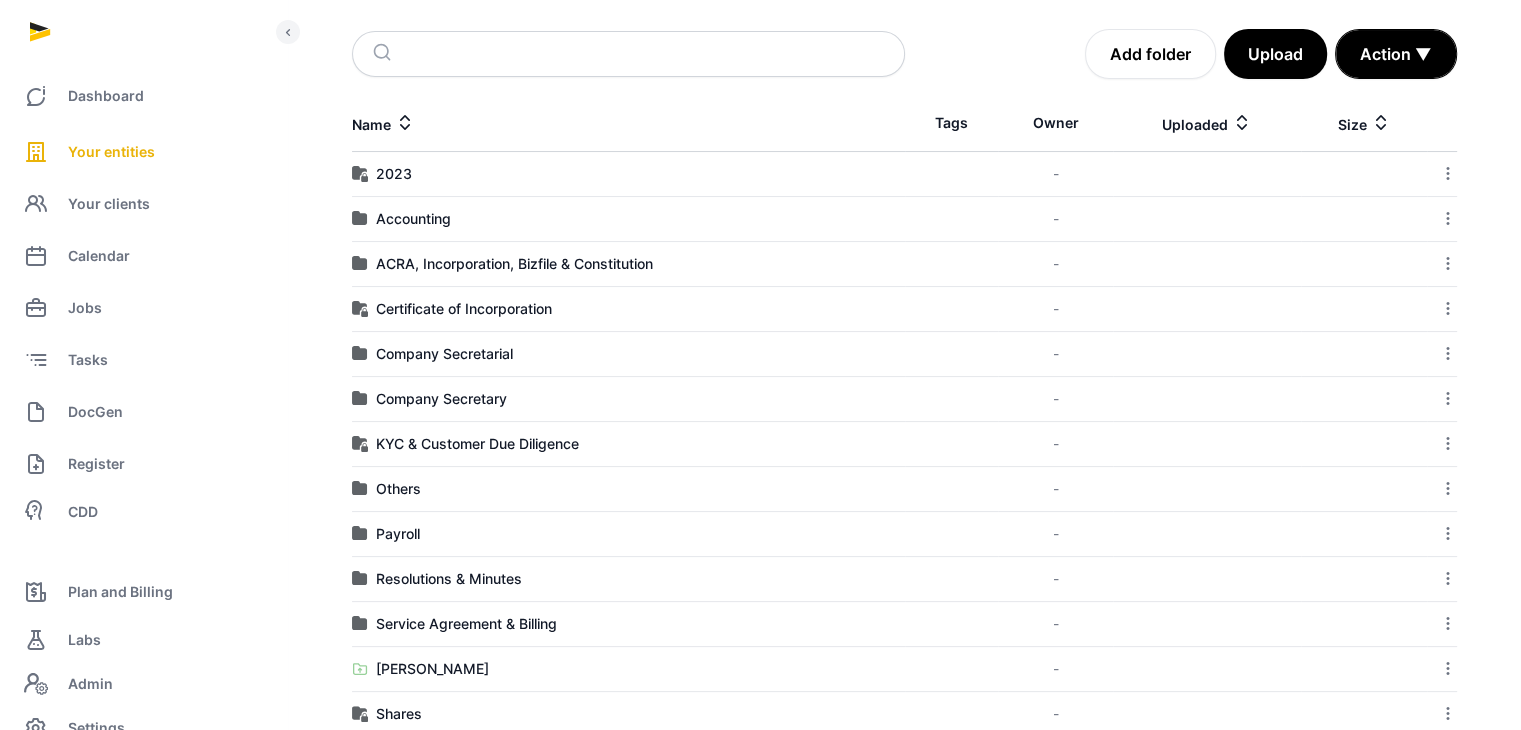 scroll, scrollTop: 244, scrollLeft: 0, axis: vertical 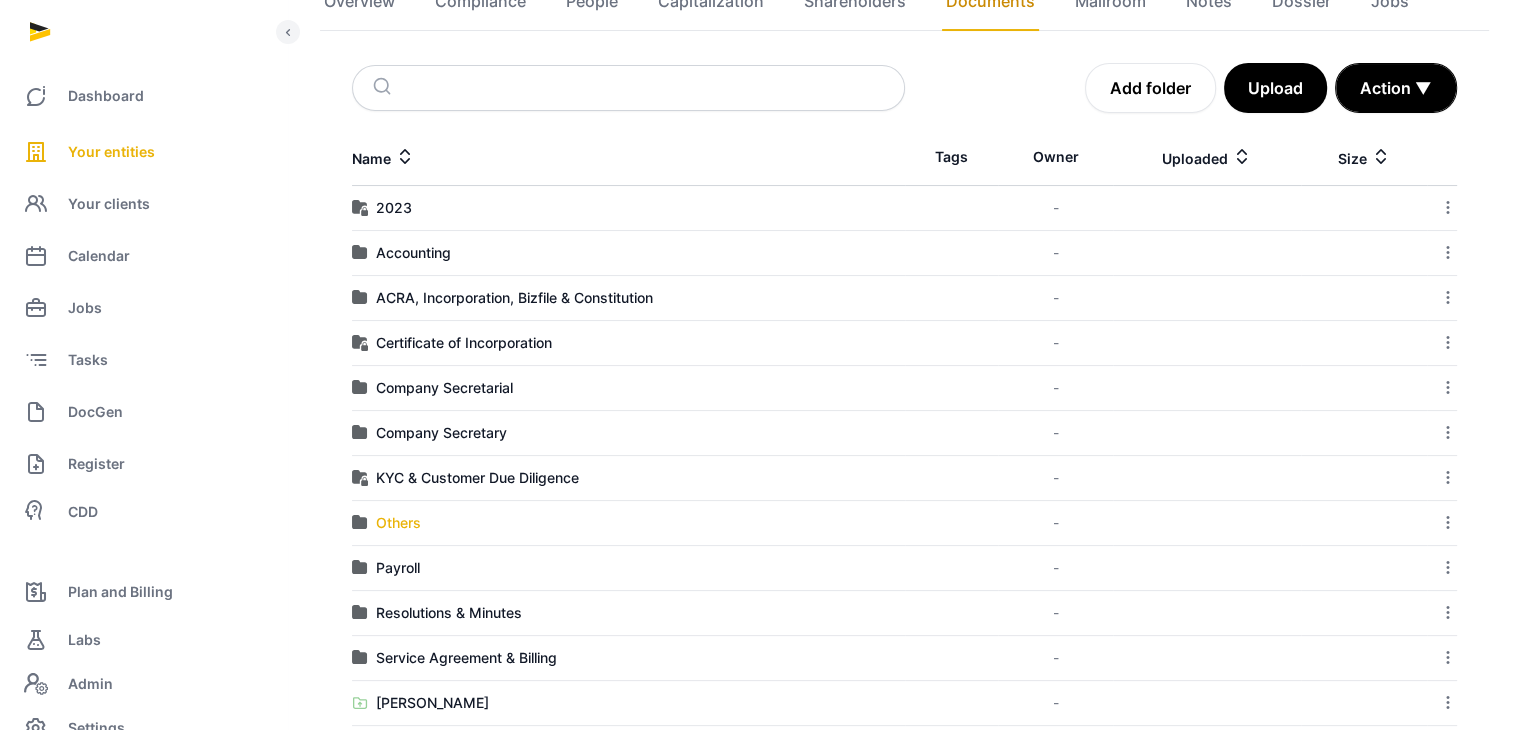 click on "Others" at bounding box center [398, 523] 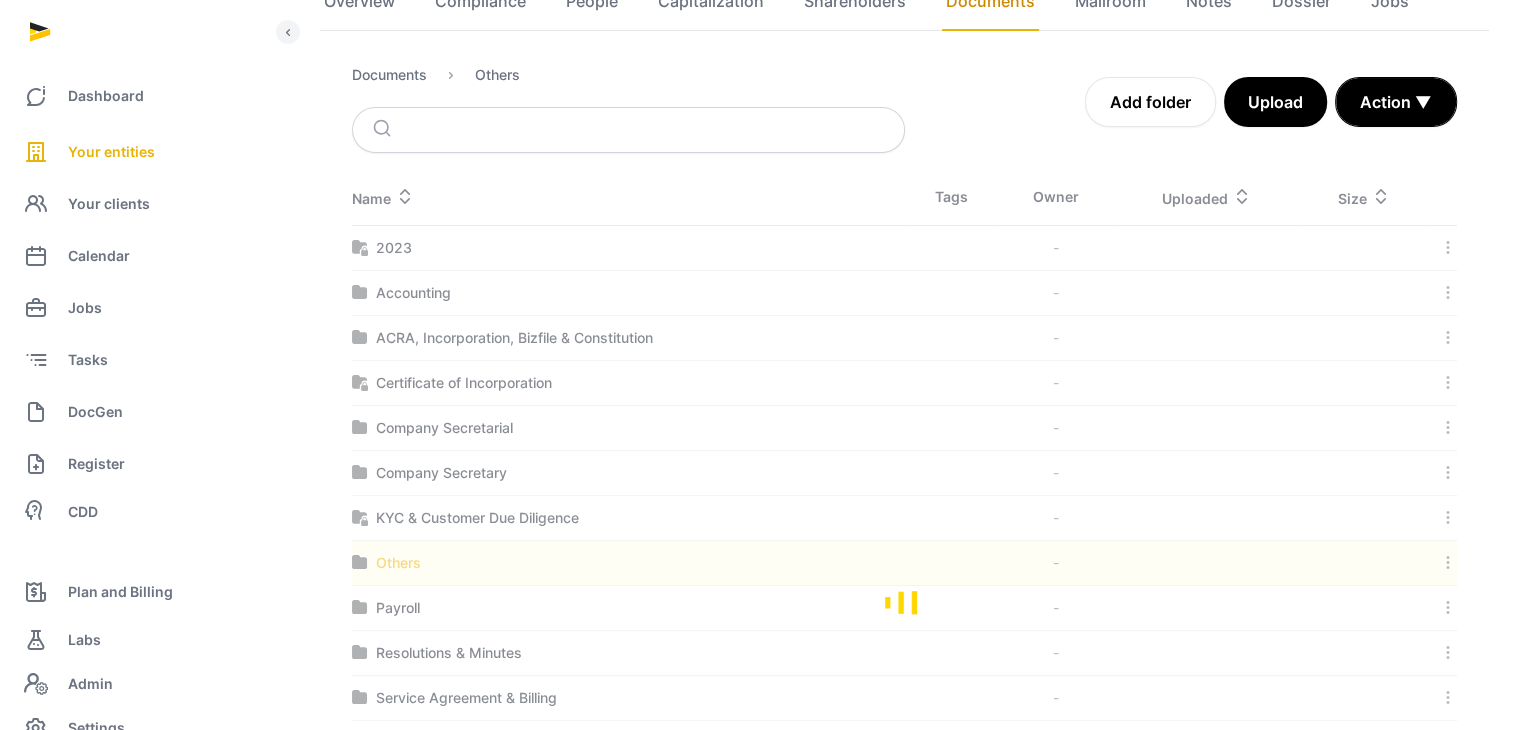 click at bounding box center (904, 601) 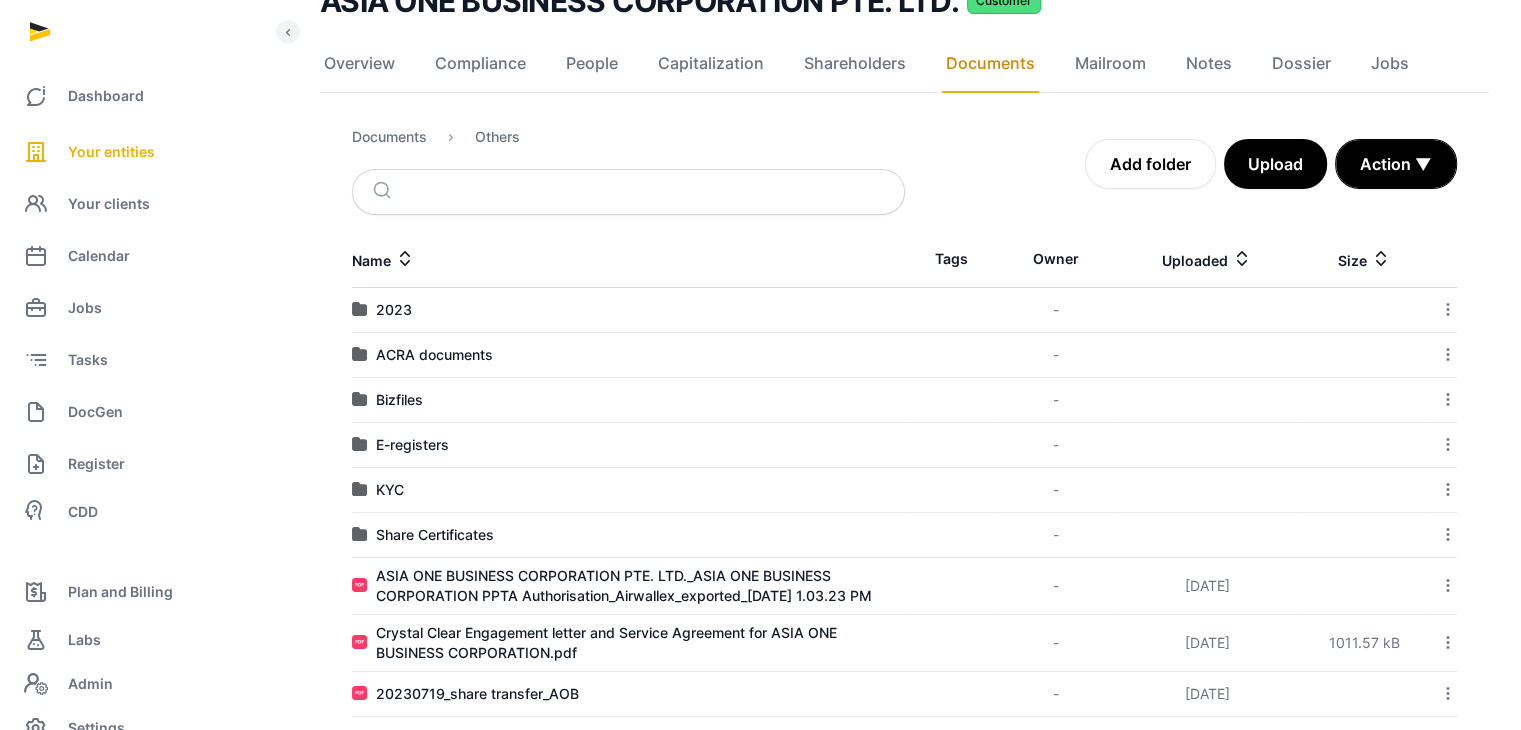 scroll, scrollTop: 0, scrollLeft: 0, axis: both 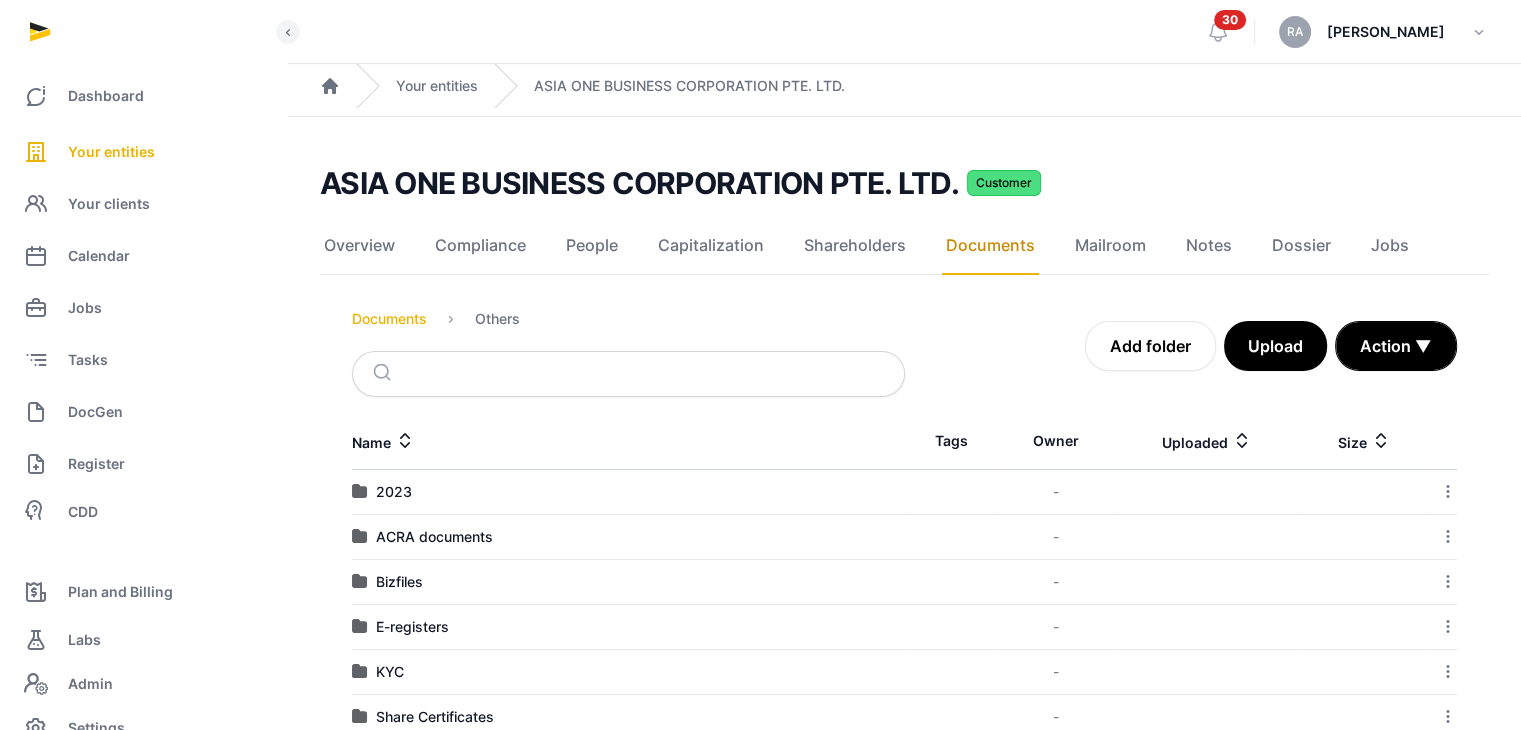 click on "Documents" at bounding box center [389, 319] 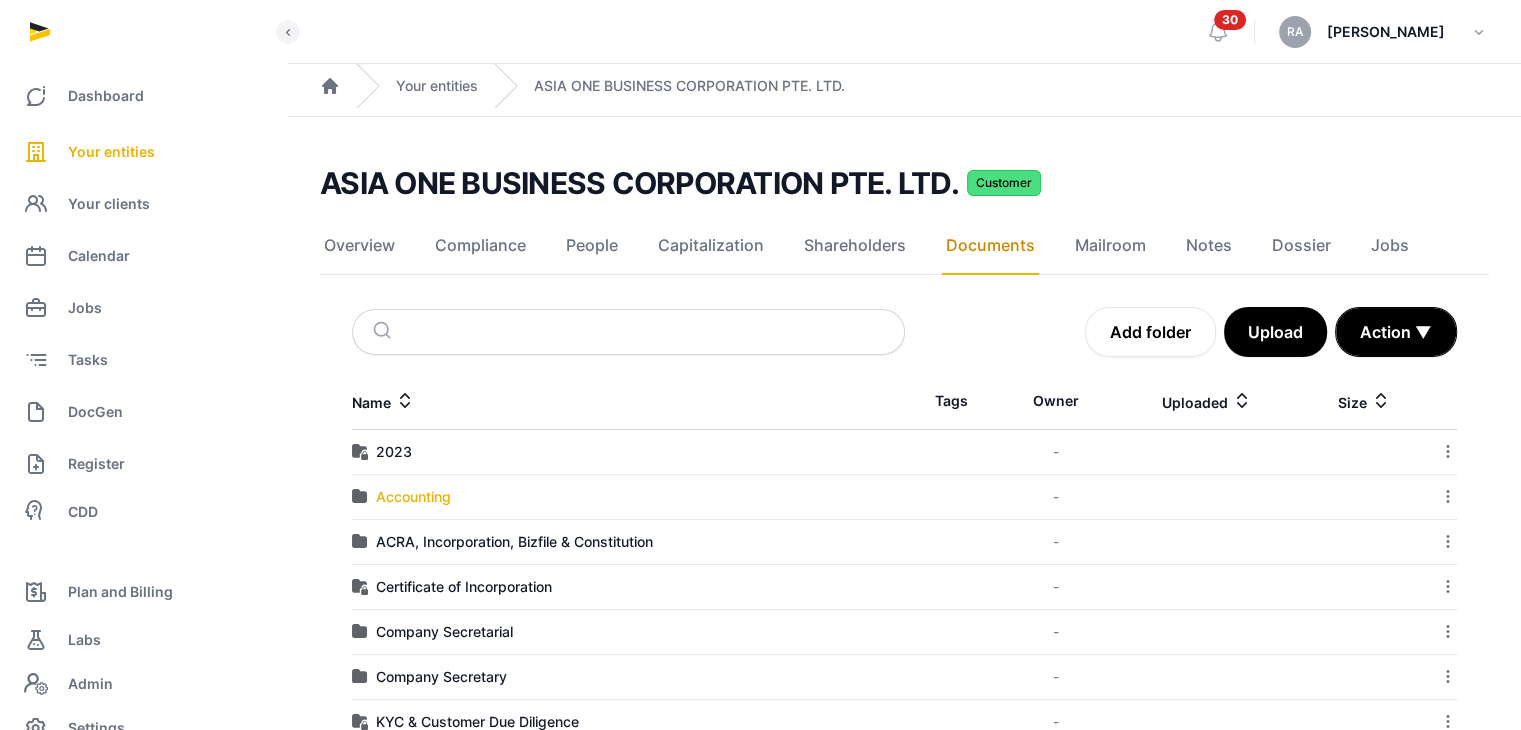 click on "Accounting" at bounding box center [413, 497] 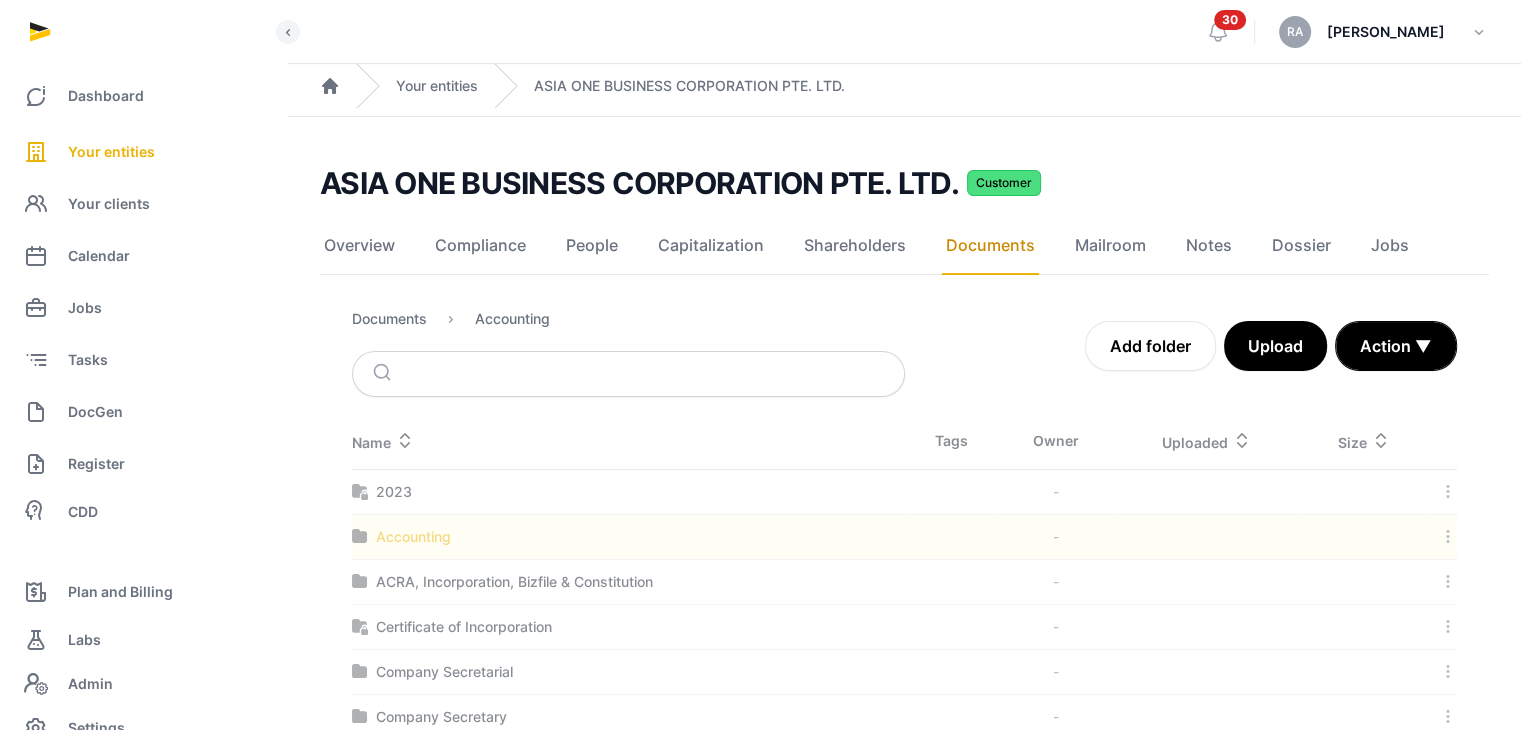 click at bounding box center [904, 845] 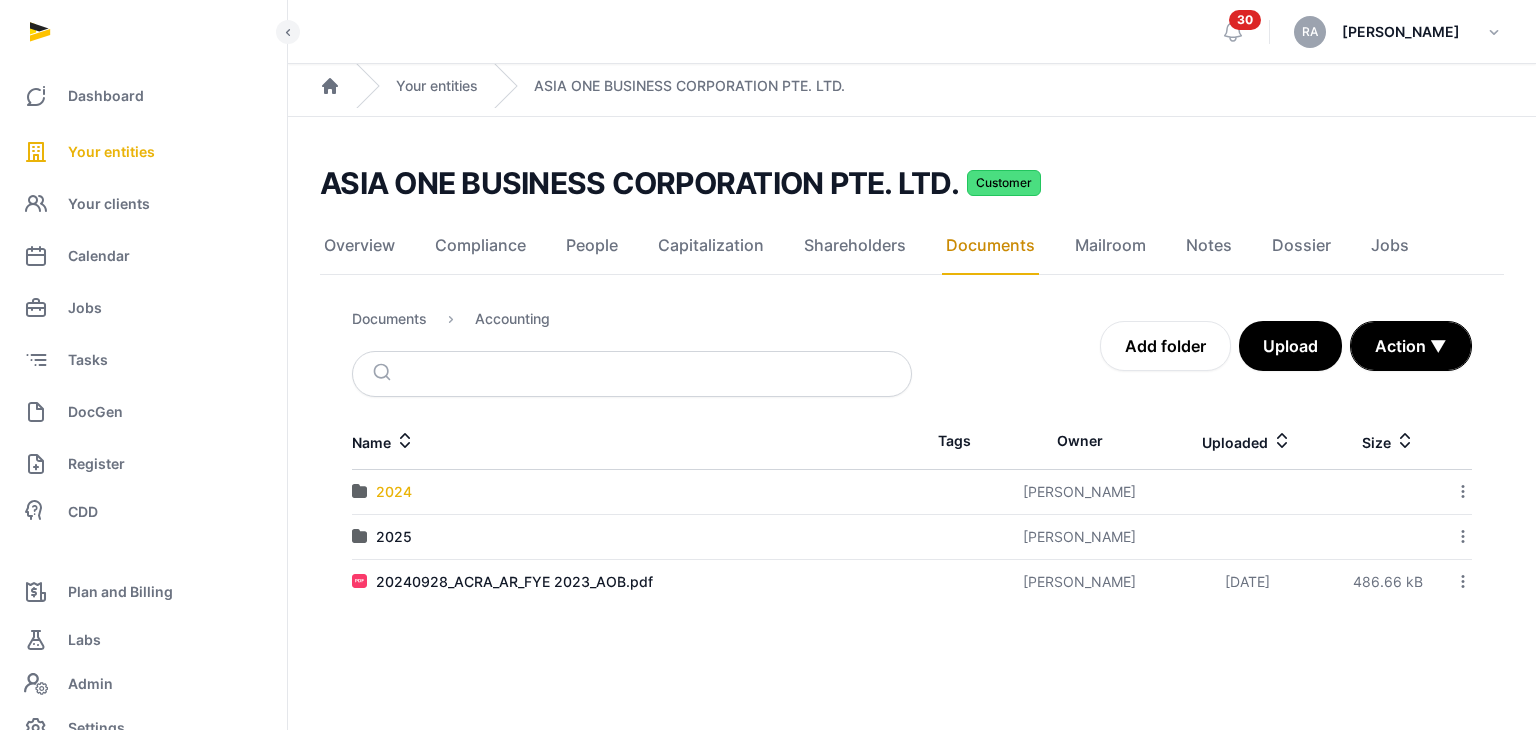 click on "2024" at bounding box center [394, 492] 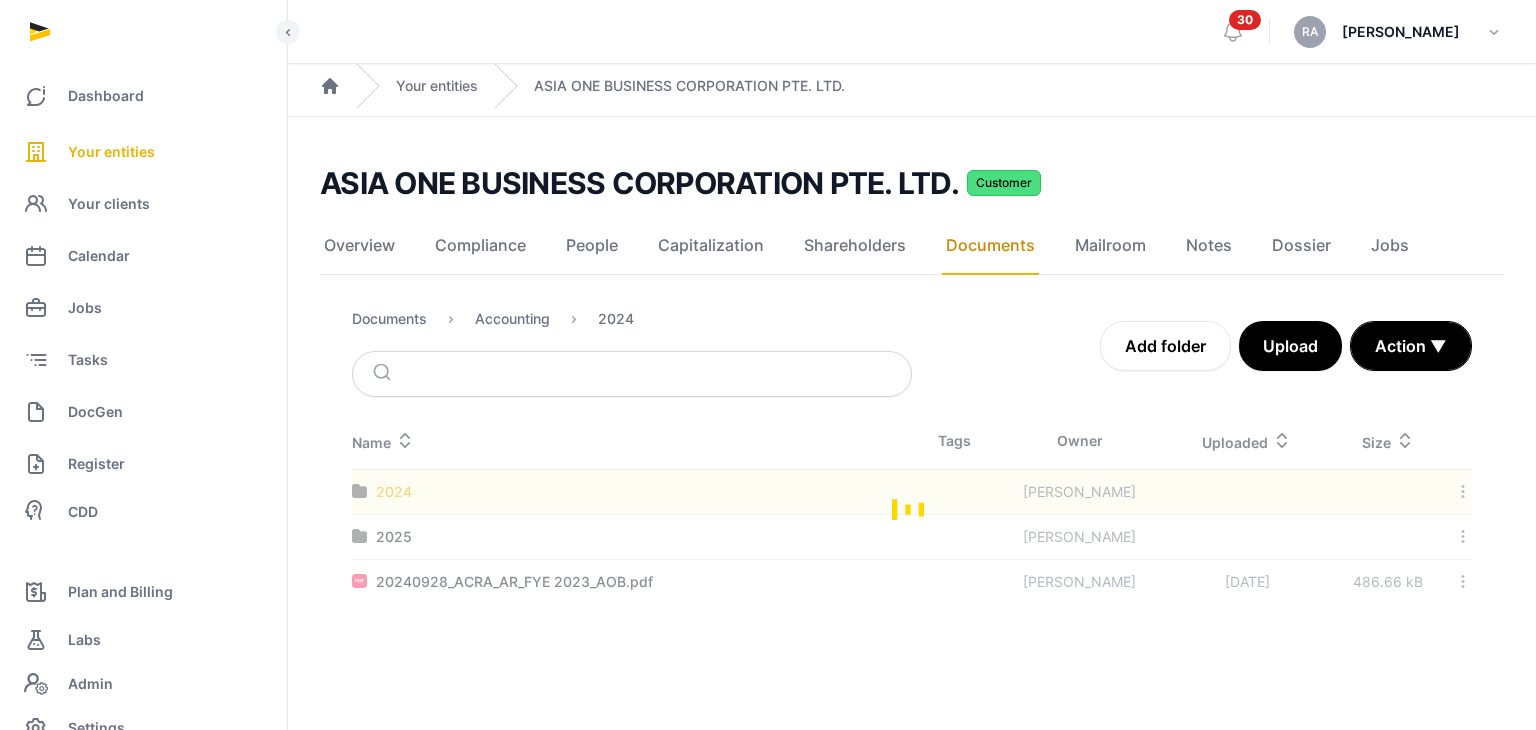 click at bounding box center (912, 508) 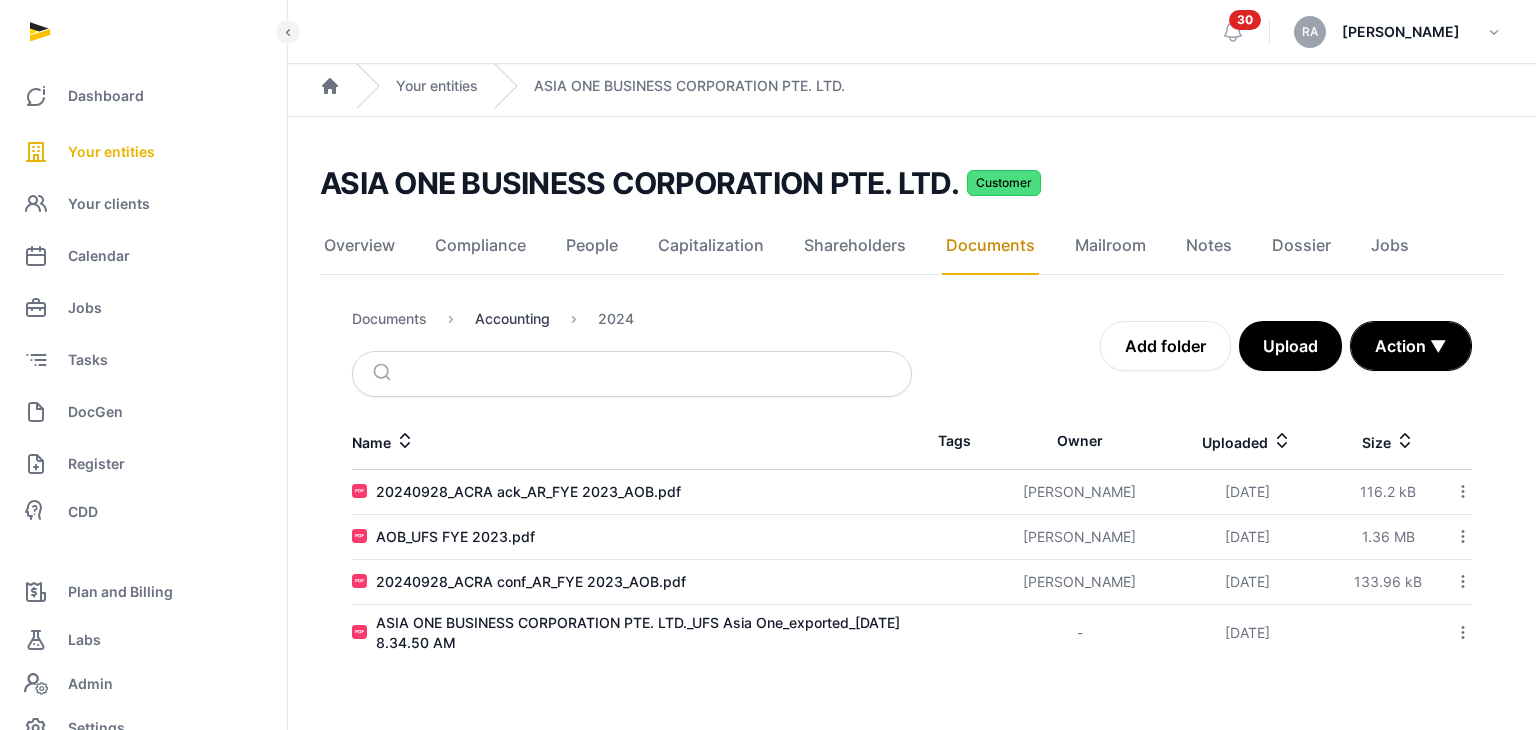 click on "Accounting" at bounding box center (512, 319) 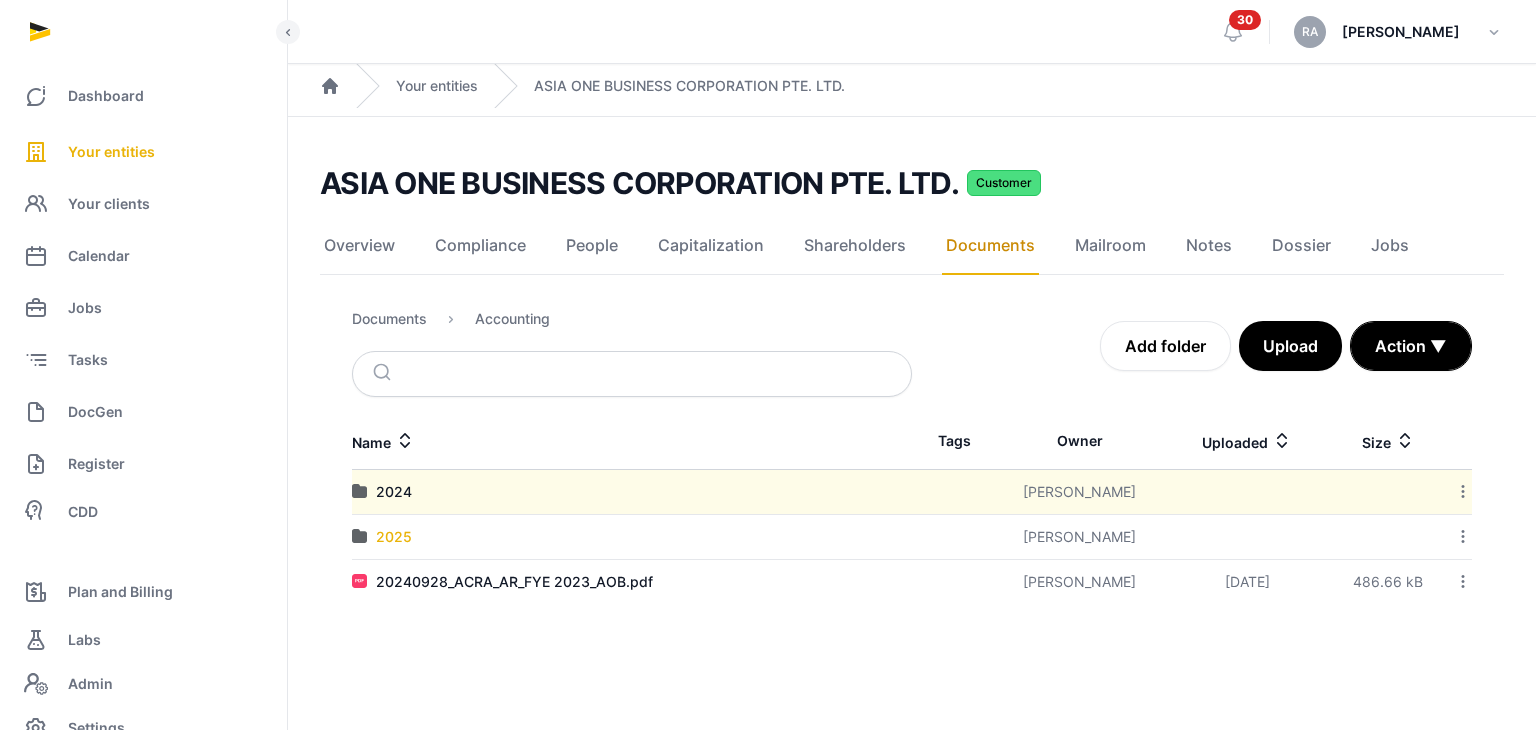 click on "2025" at bounding box center [394, 537] 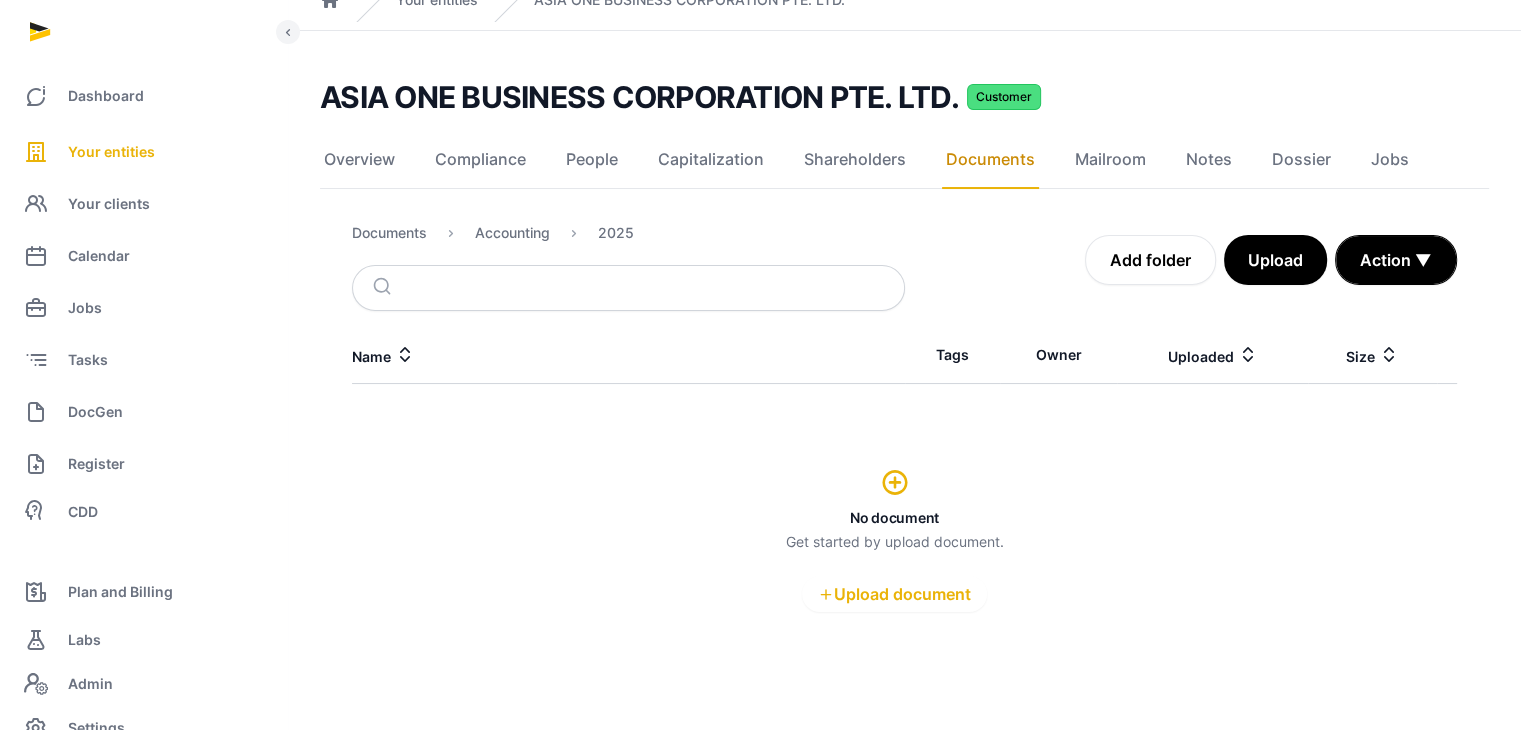 scroll, scrollTop: 87, scrollLeft: 0, axis: vertical 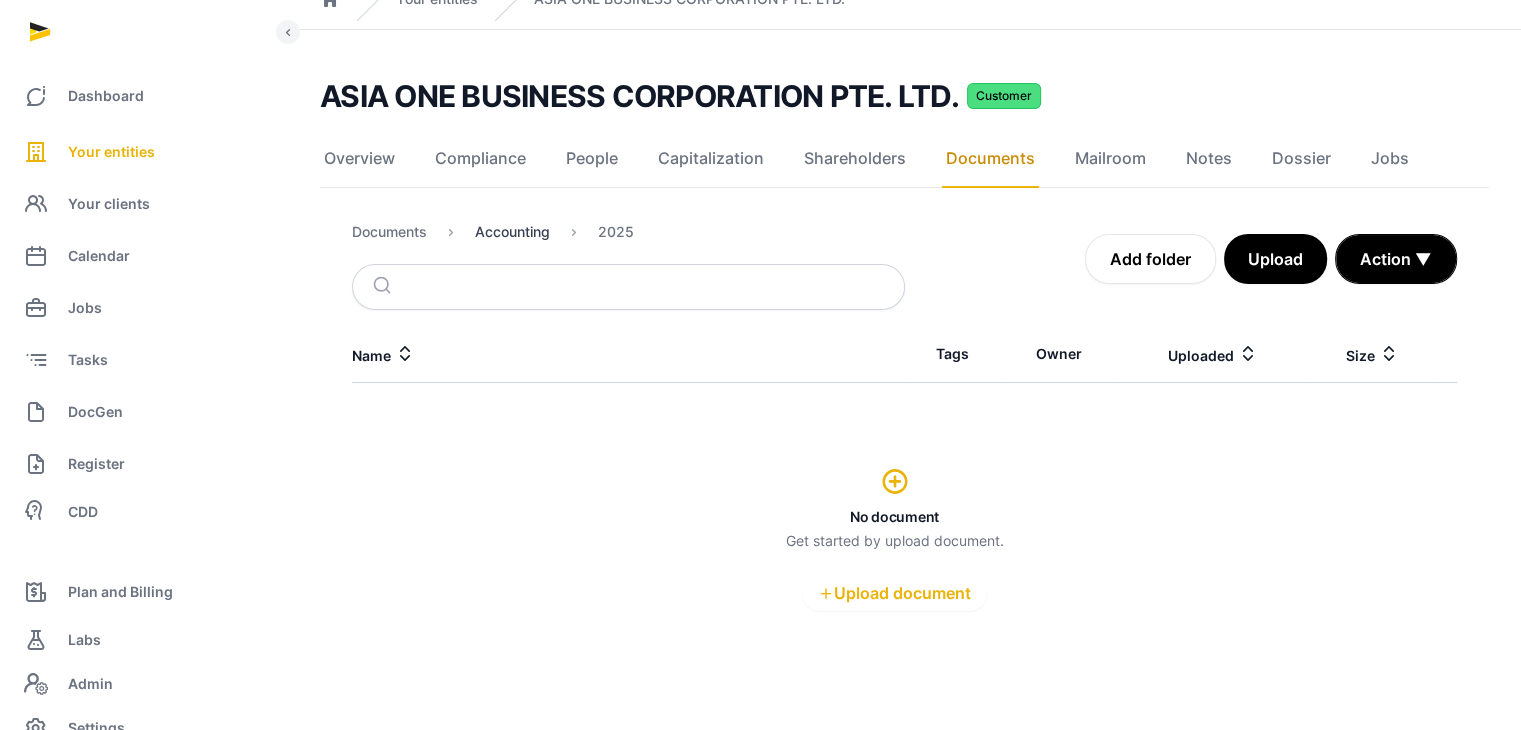 click on "Accounting" at bounding box center [512, 232] 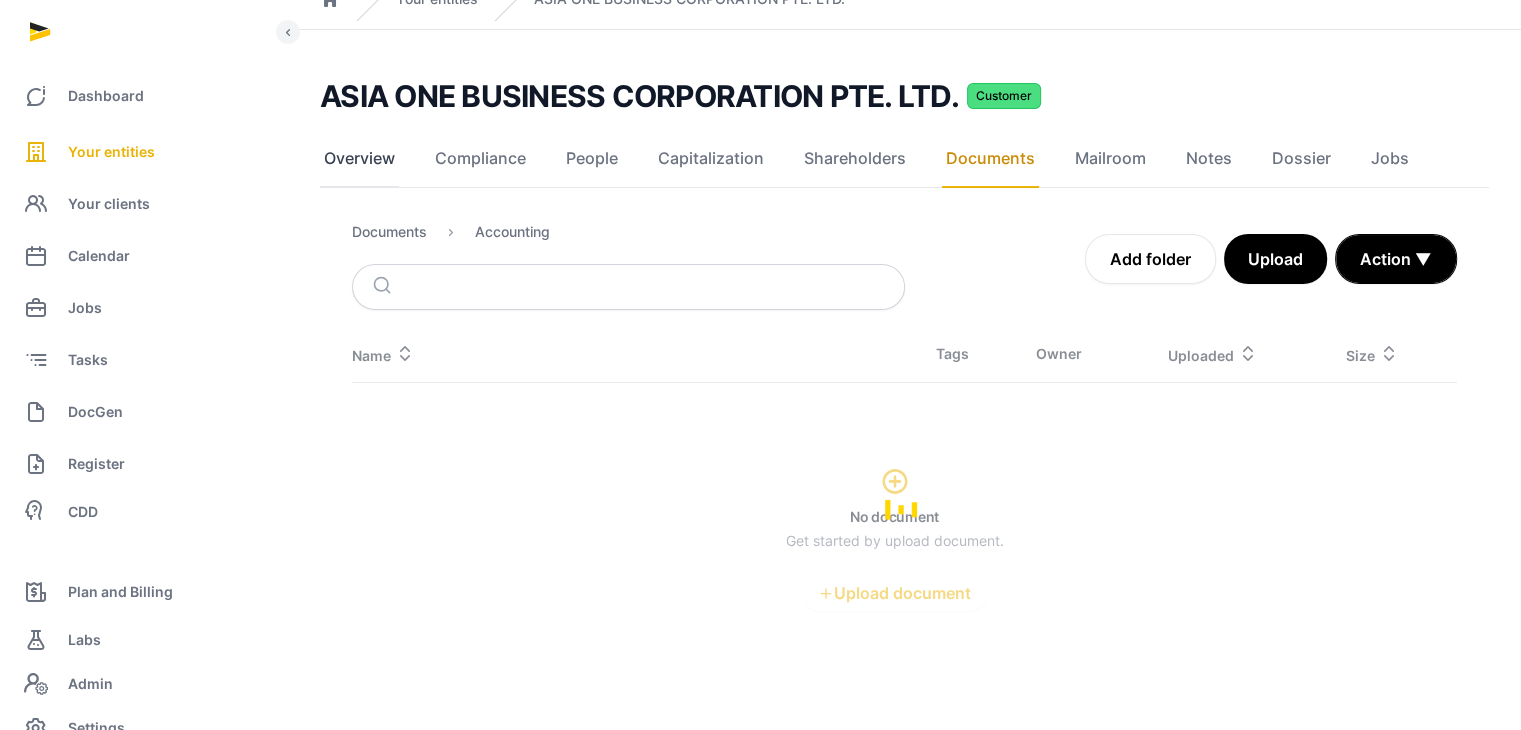 scroll, scrollTop: 0, scrollLeft: 0, axis: both 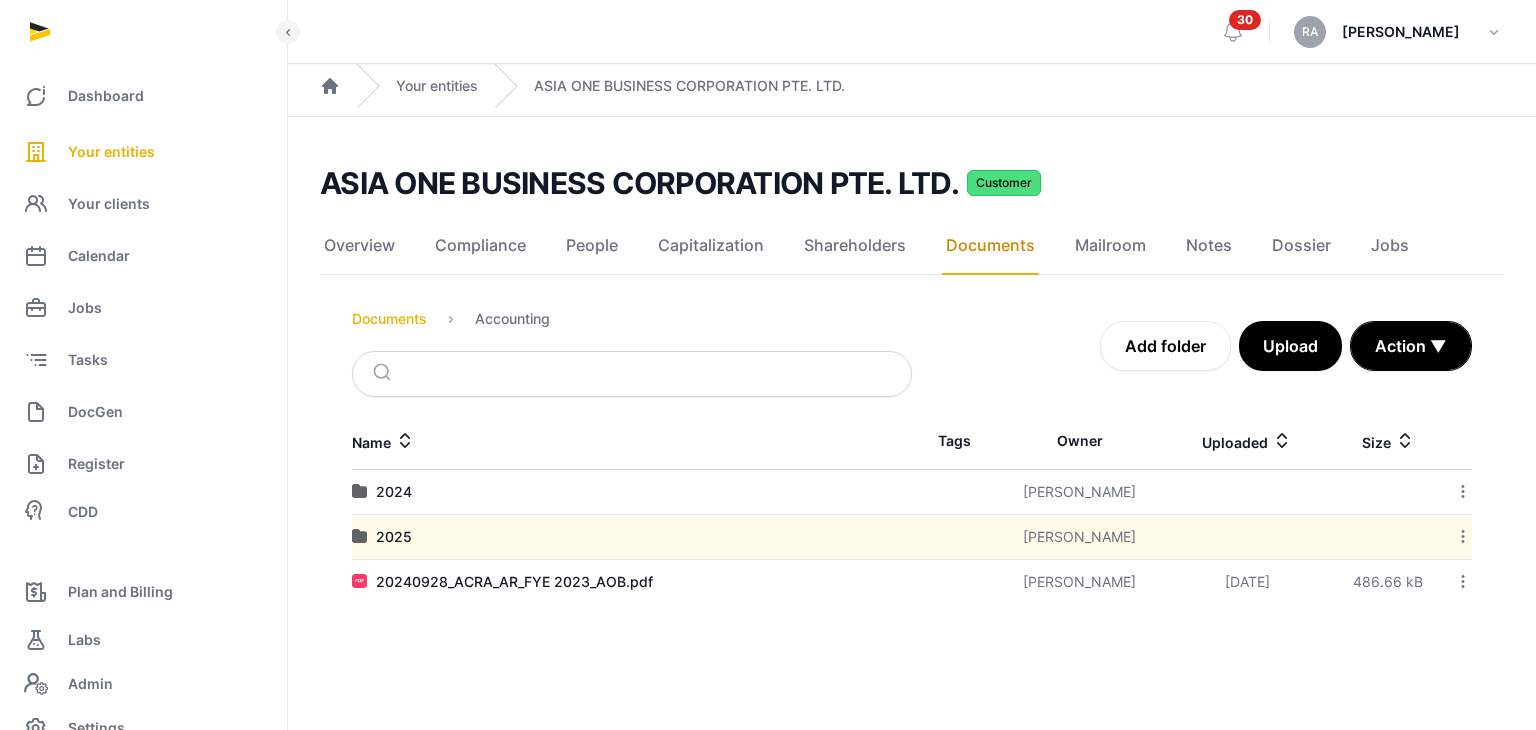 click on "Documents" at bounding box center (389, 319) 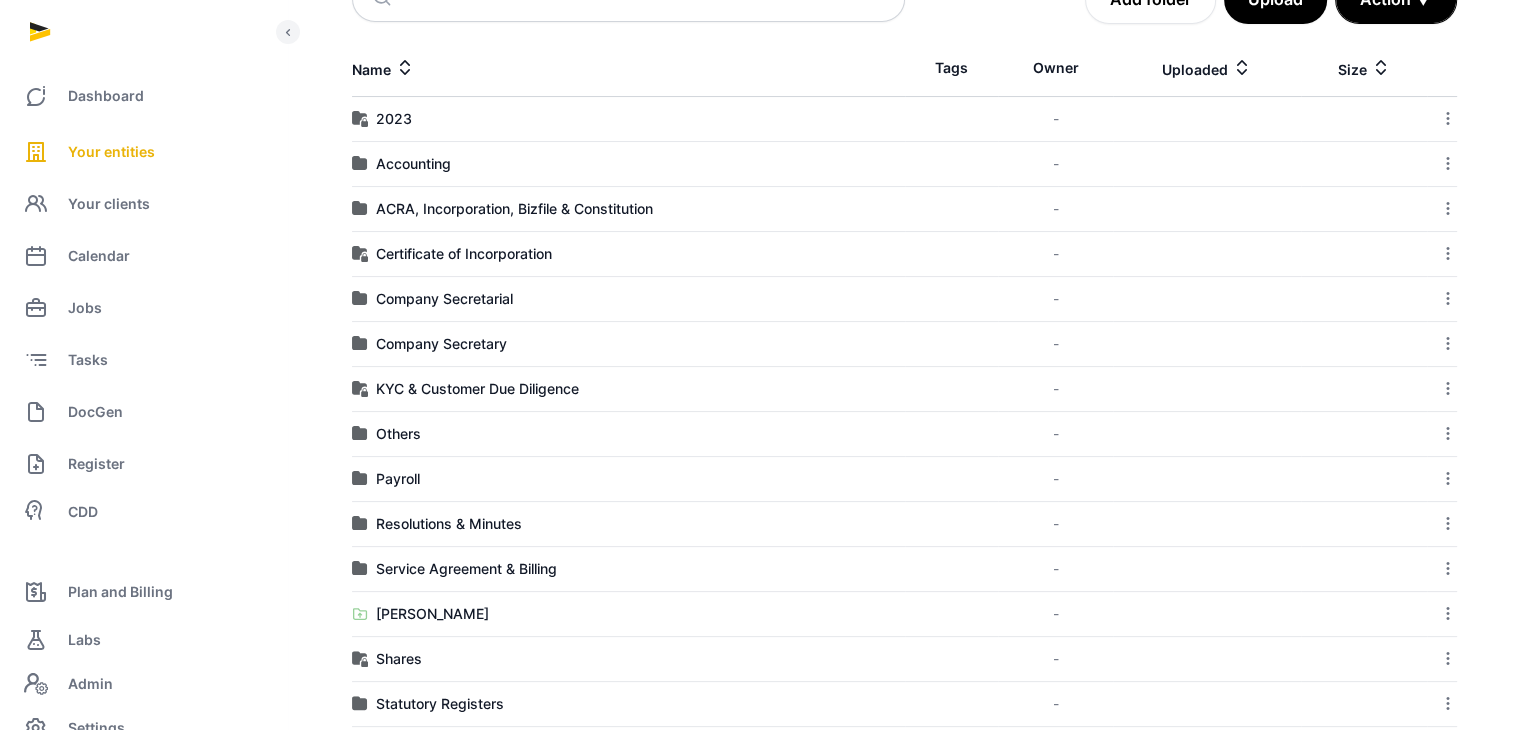 scroll, scrollTop: 400, scrollLeft: 0, axis: vertical 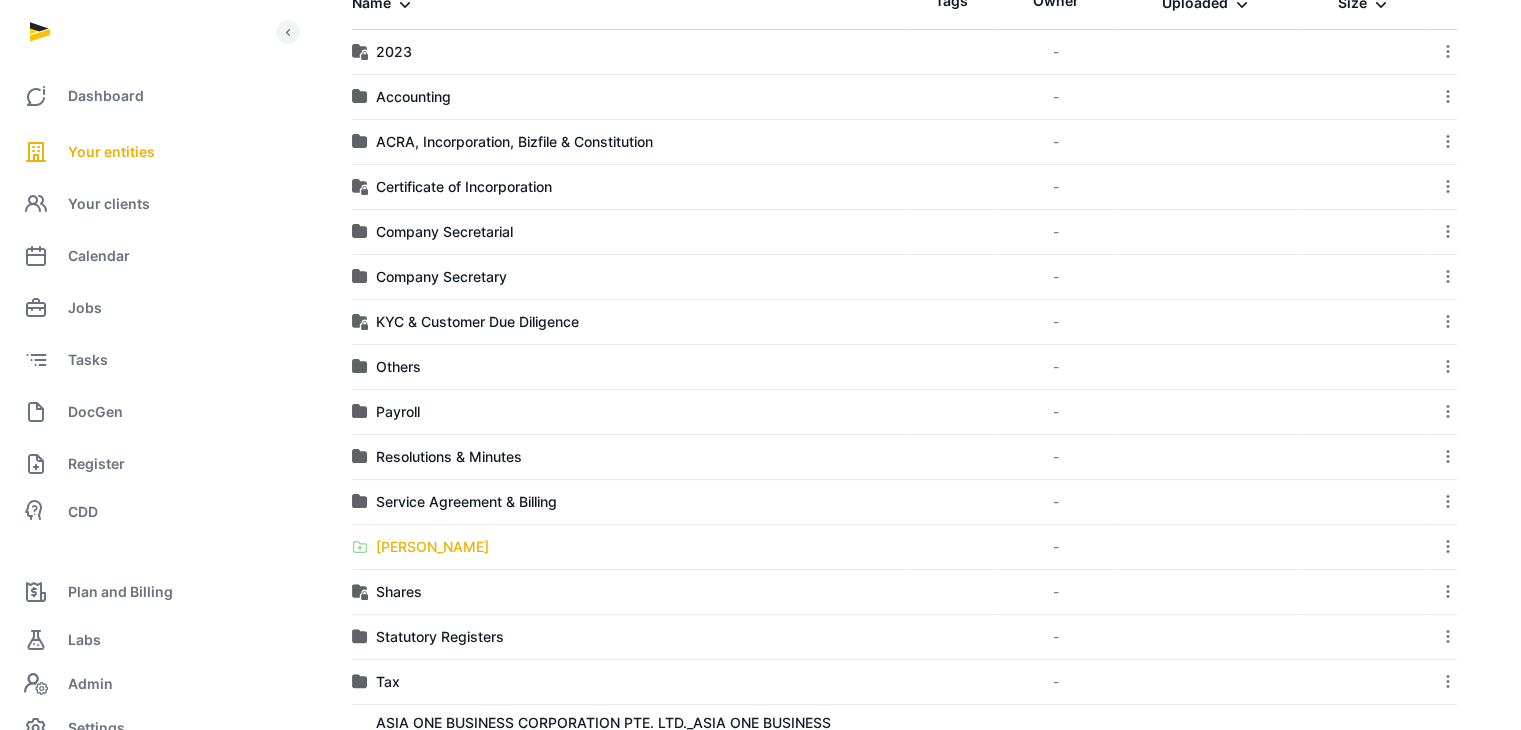 click on "[PERSON_NAME]" at bounding box center (432, 547) 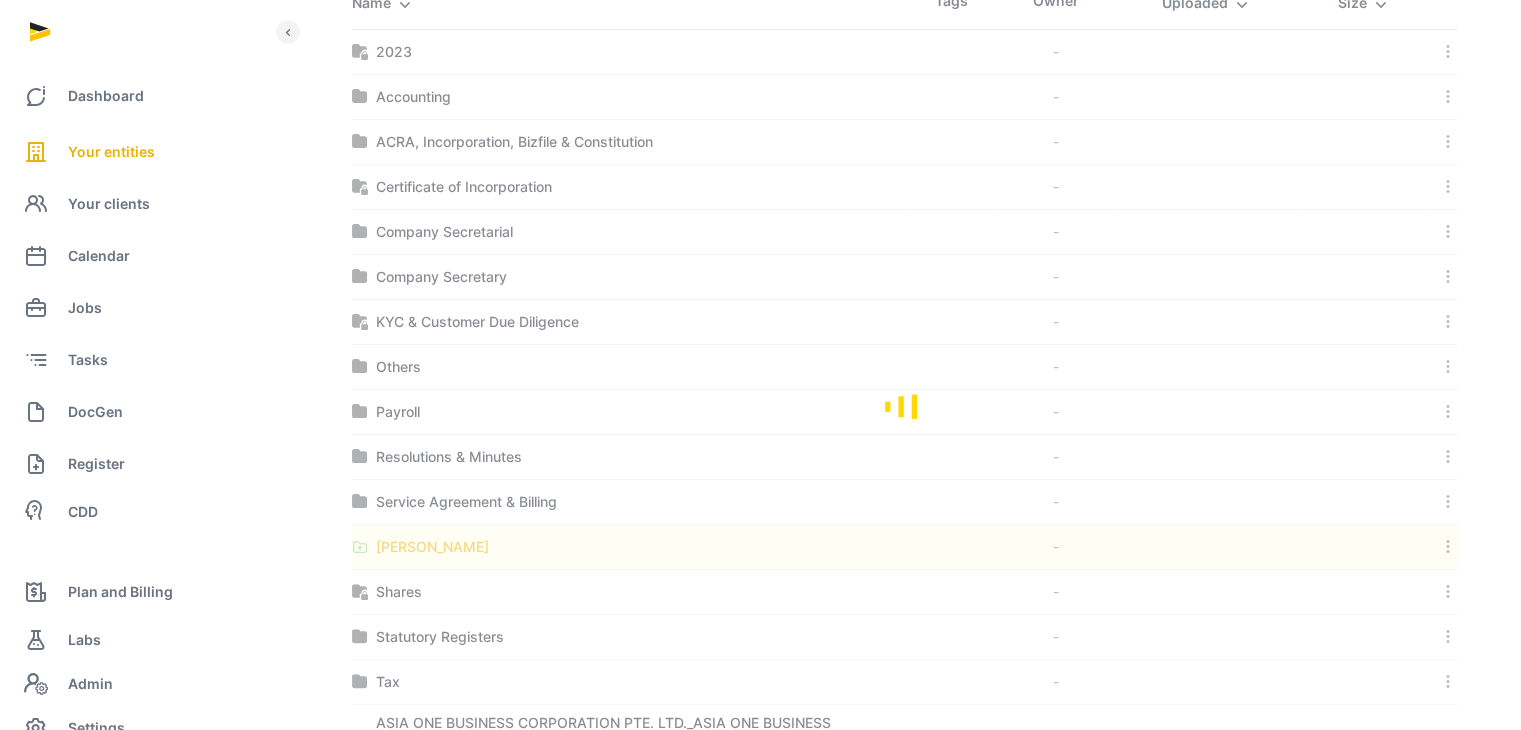 click at bounding box center [904, 405] 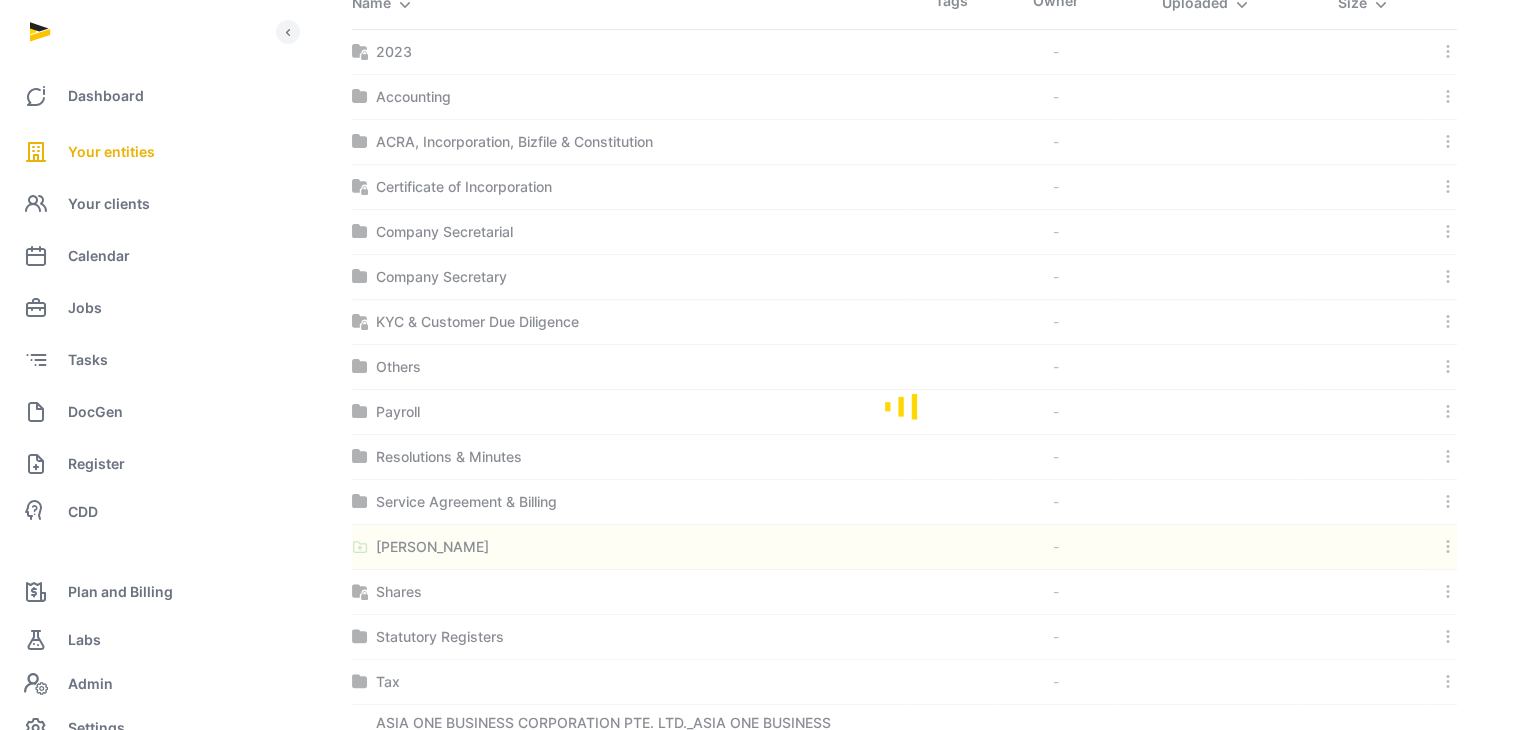 scroll, scrollTop: 87, scrollLeft: 0, axis: vertical 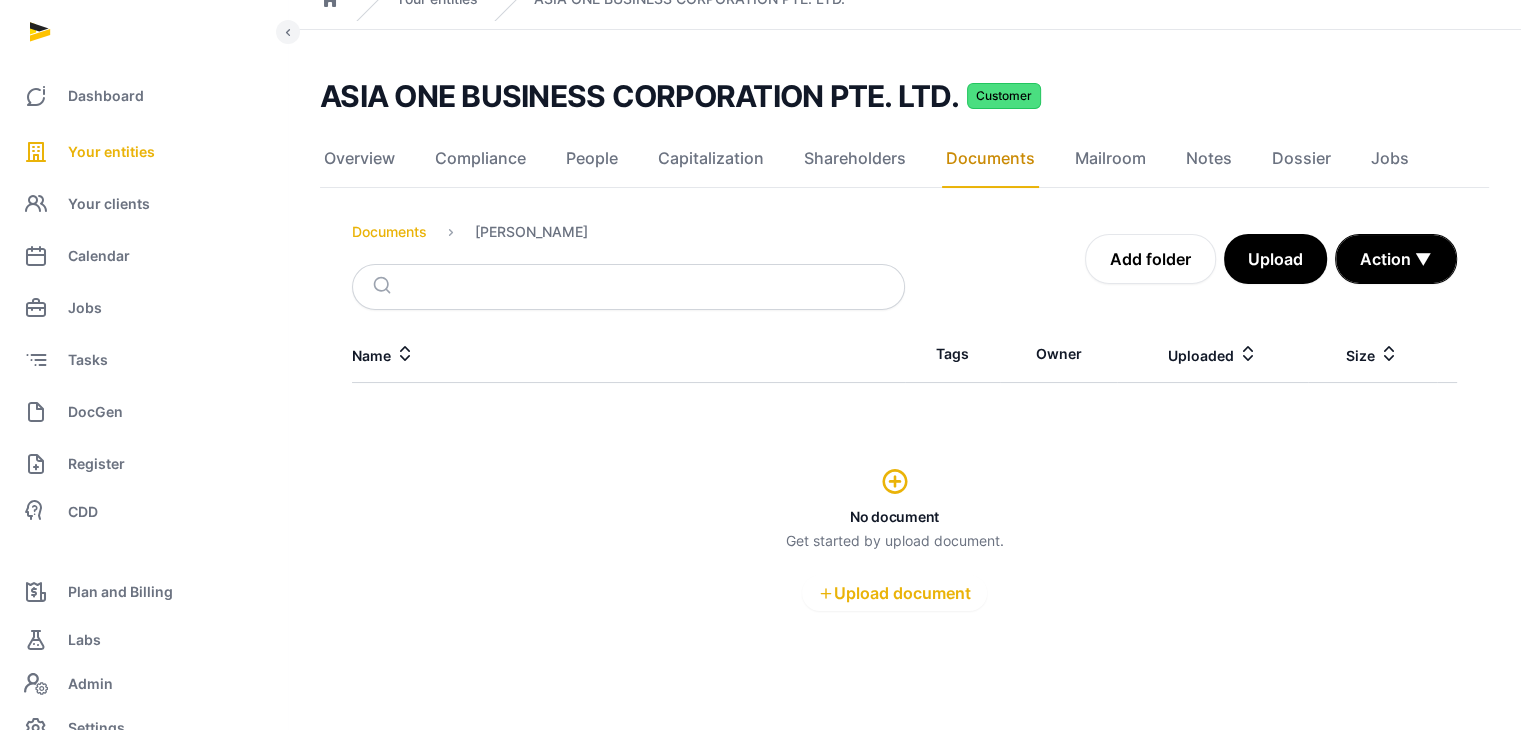 click on "Documents" at bounding box center [389, 232] 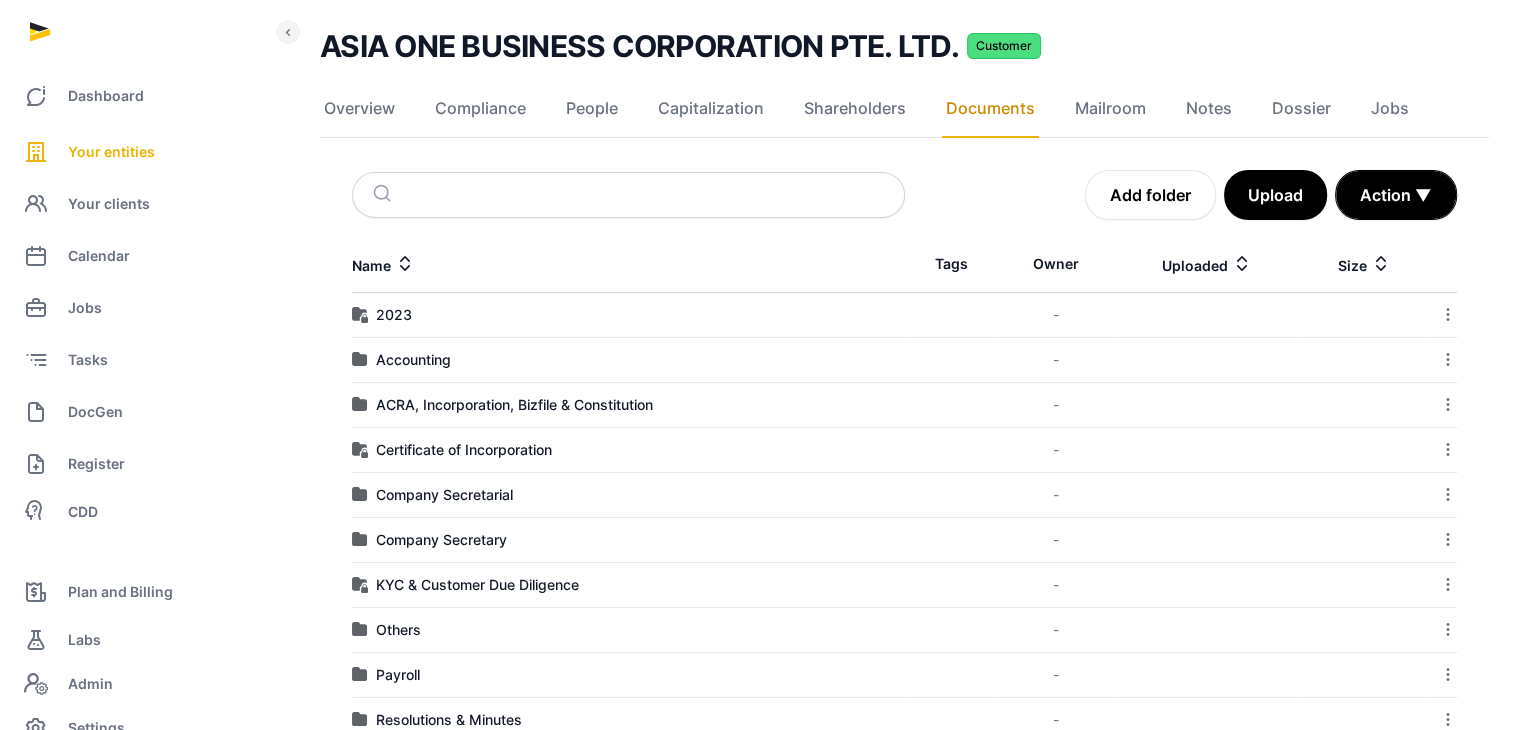 scroll, scrollTop: 0, scrollLeft: 0, axis: both 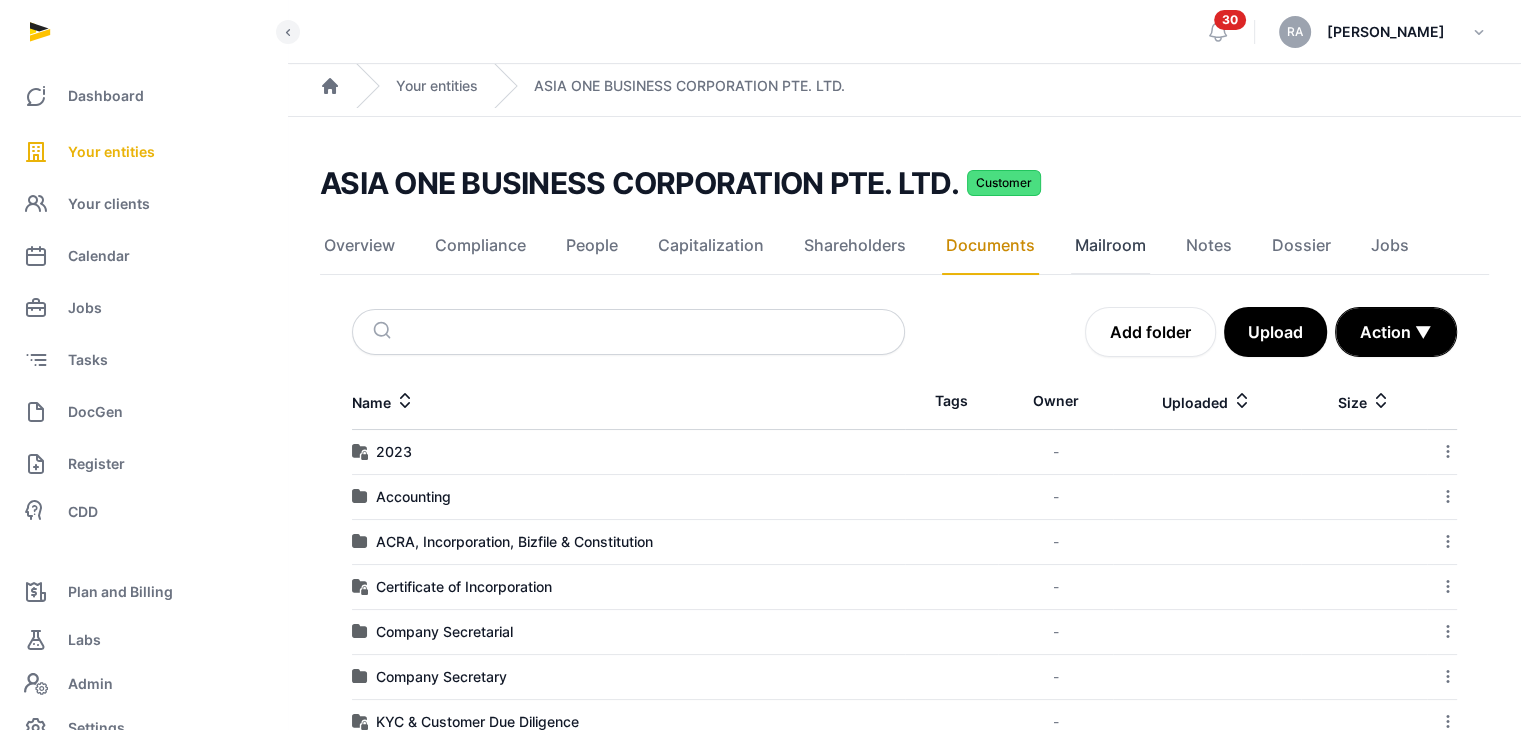 click on "Mailroom" 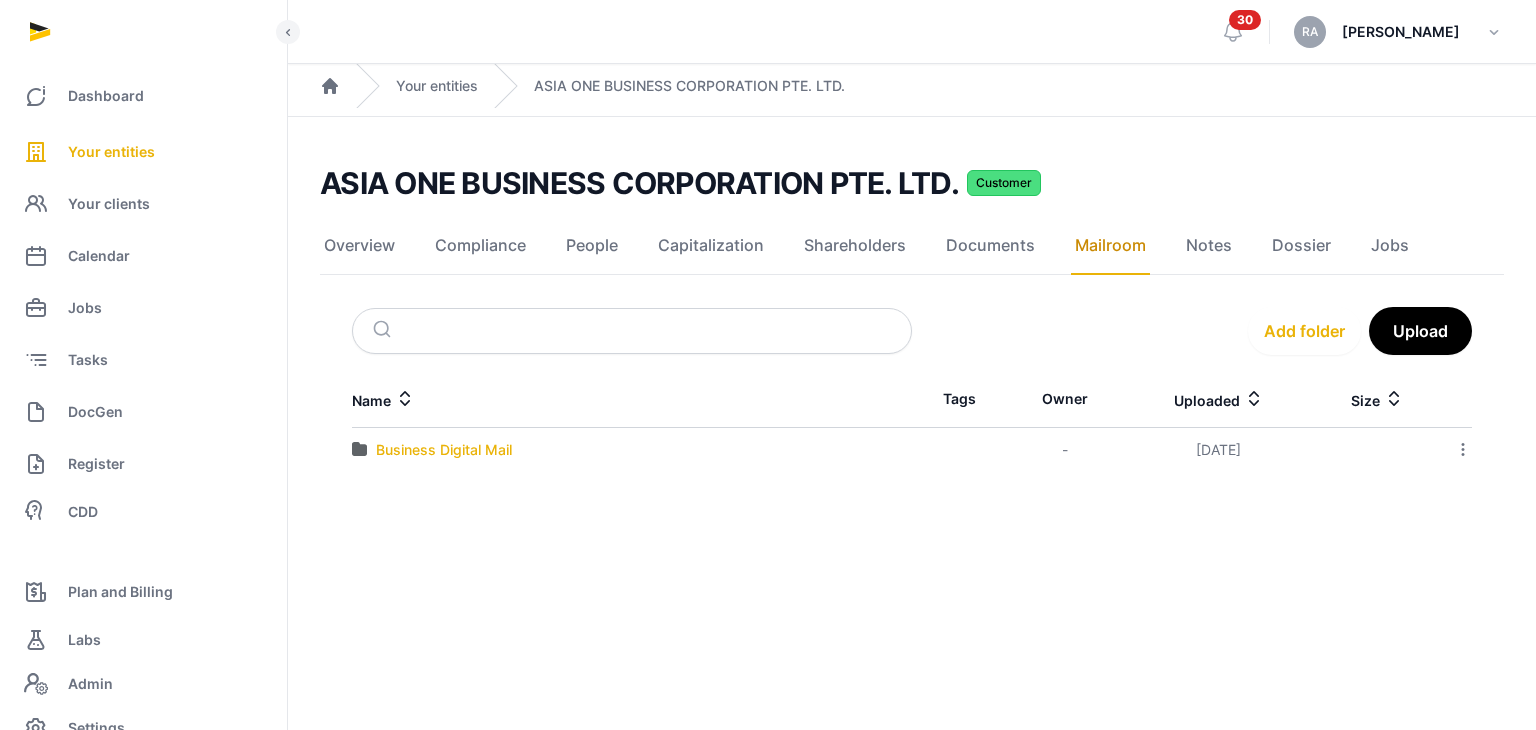 click on "Business Digital Mail" at bounding box center [444, 450] 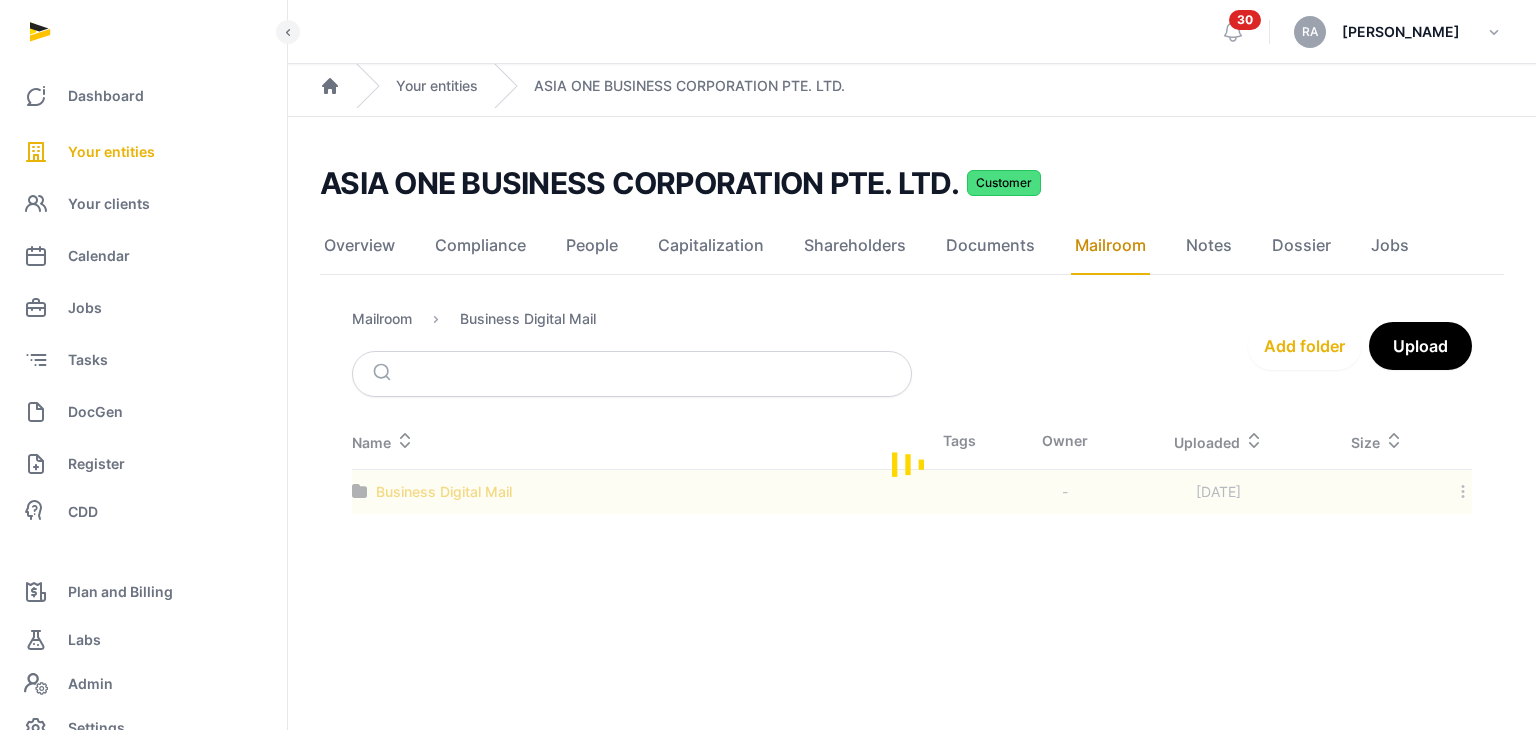click at bounding box center [912, 463] 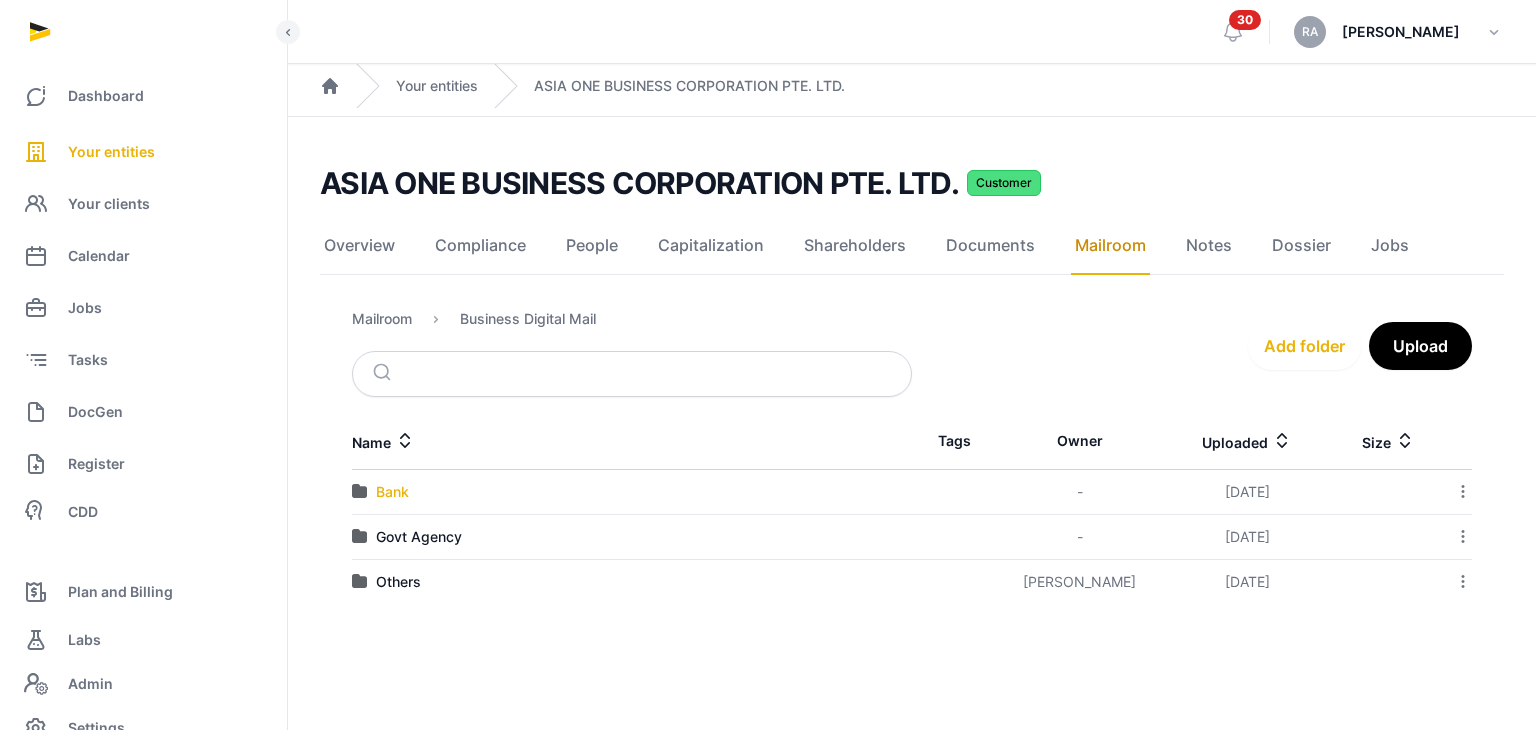 click on "Bank" at bounding box center [392, 492] 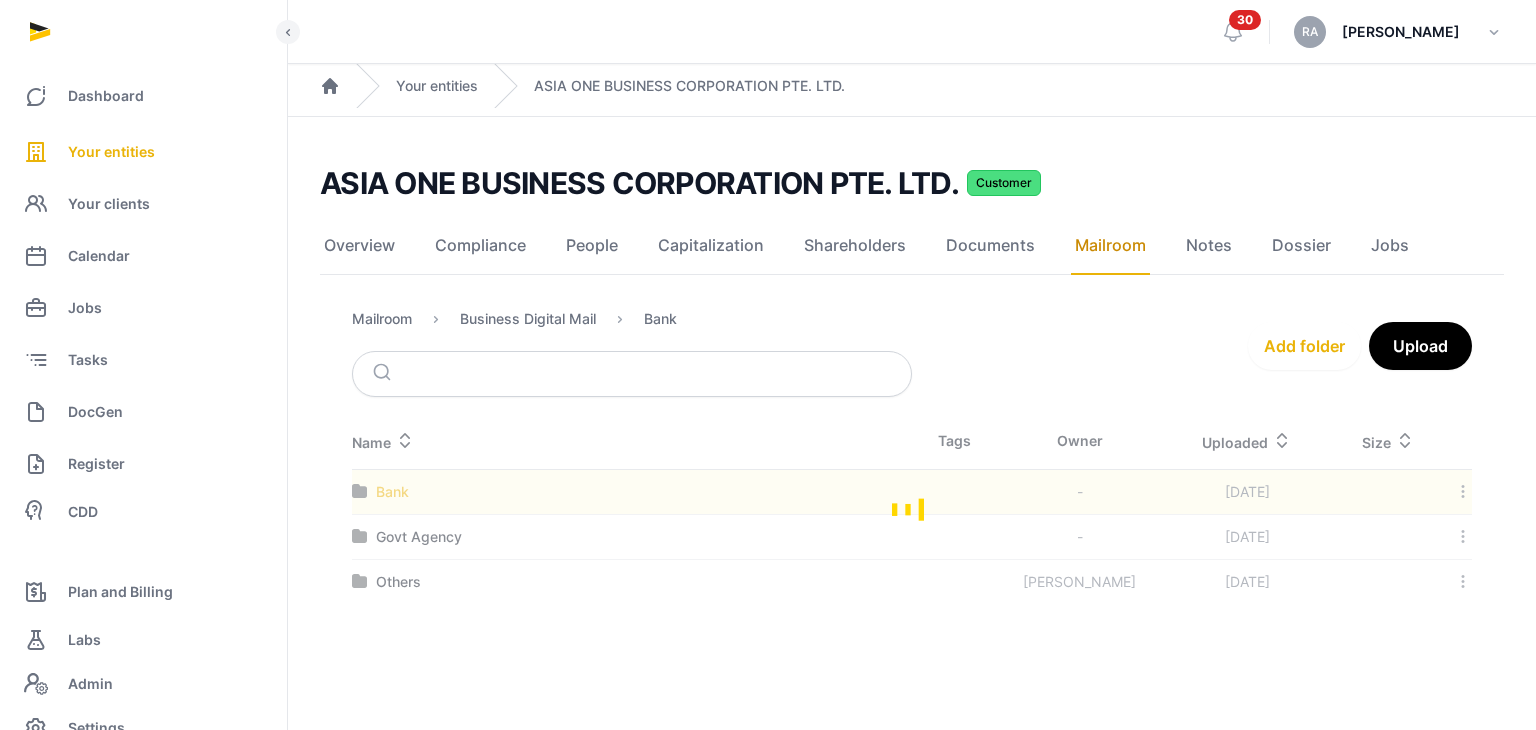 click at bounding box center [912, 508] 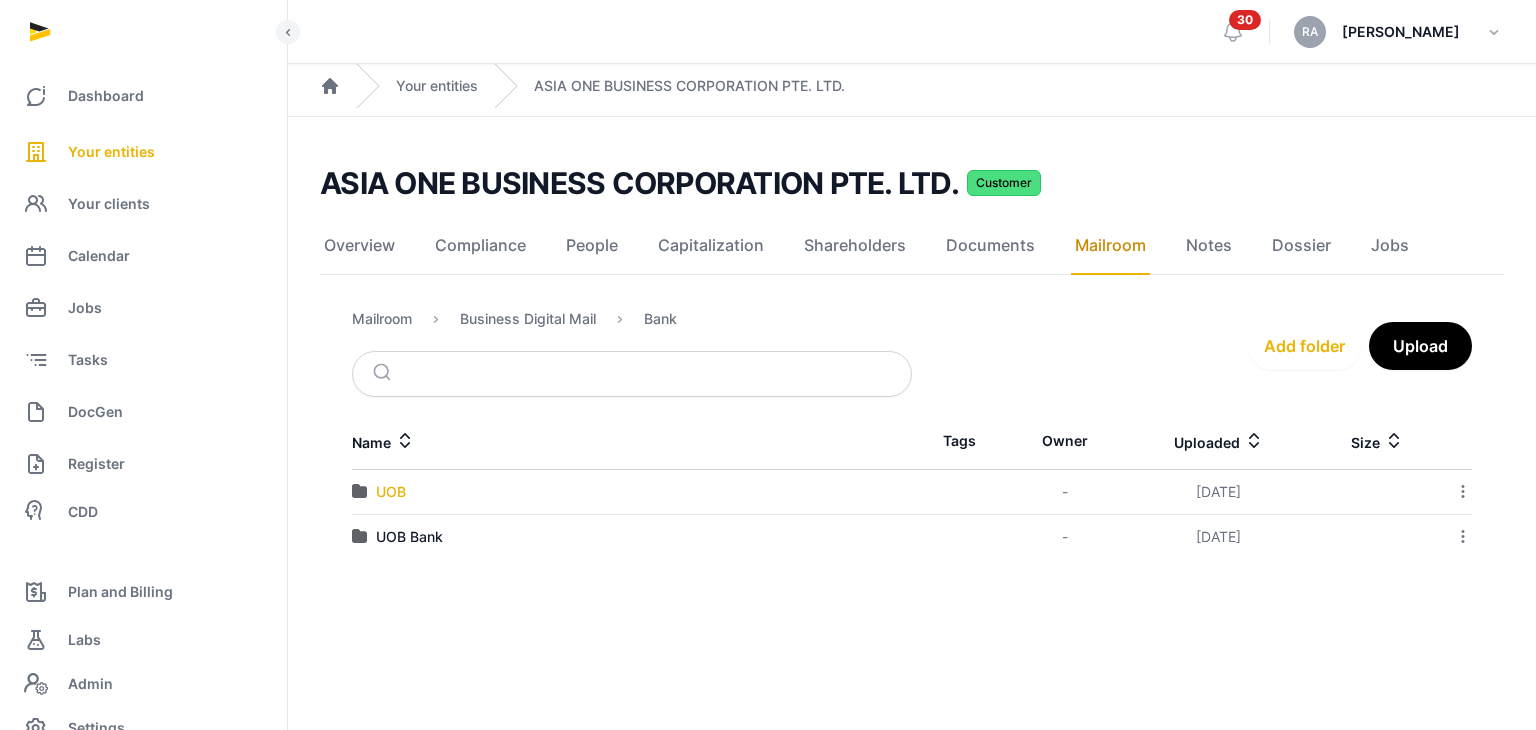 click on "UOB" at bounding box center [391, 492] 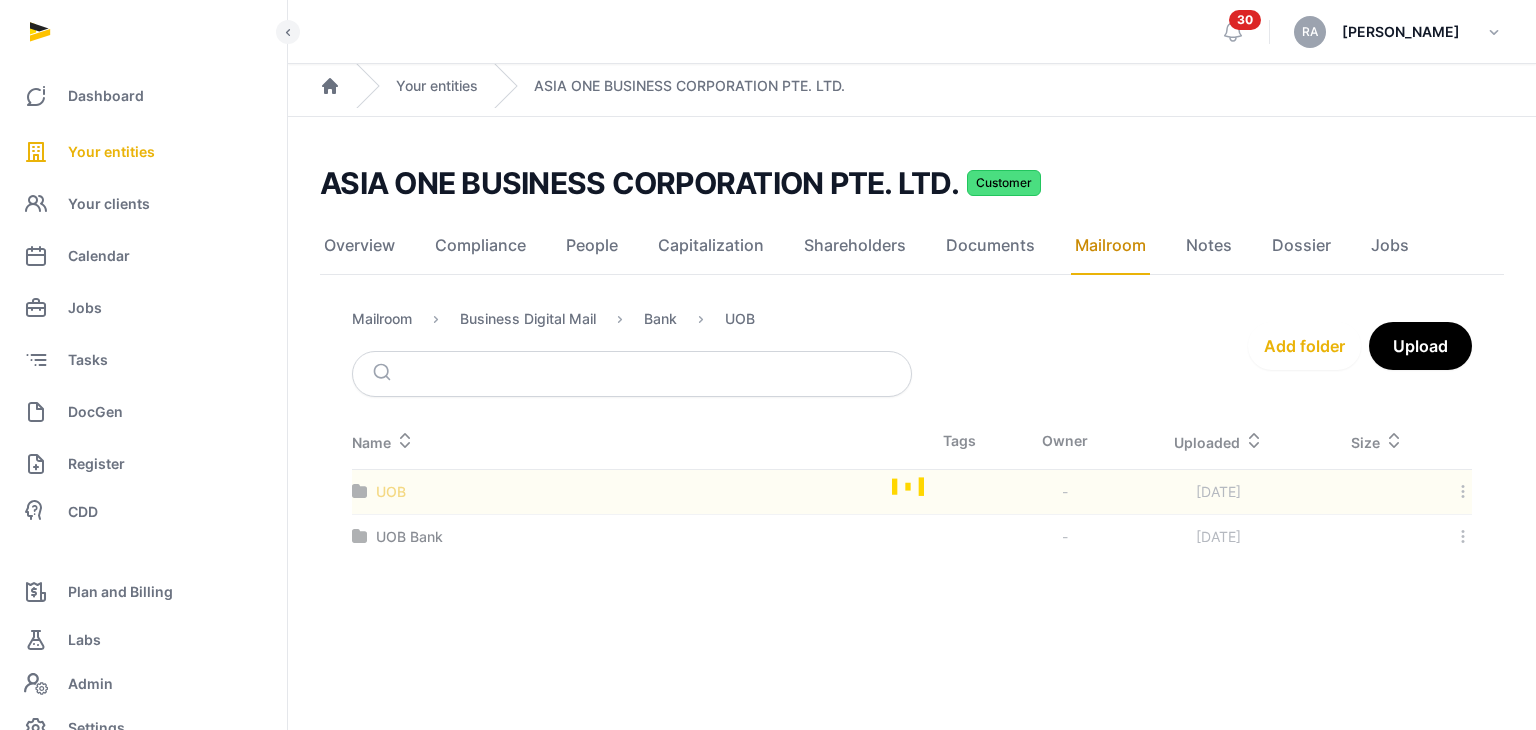 click at bounding box center [912, 486] 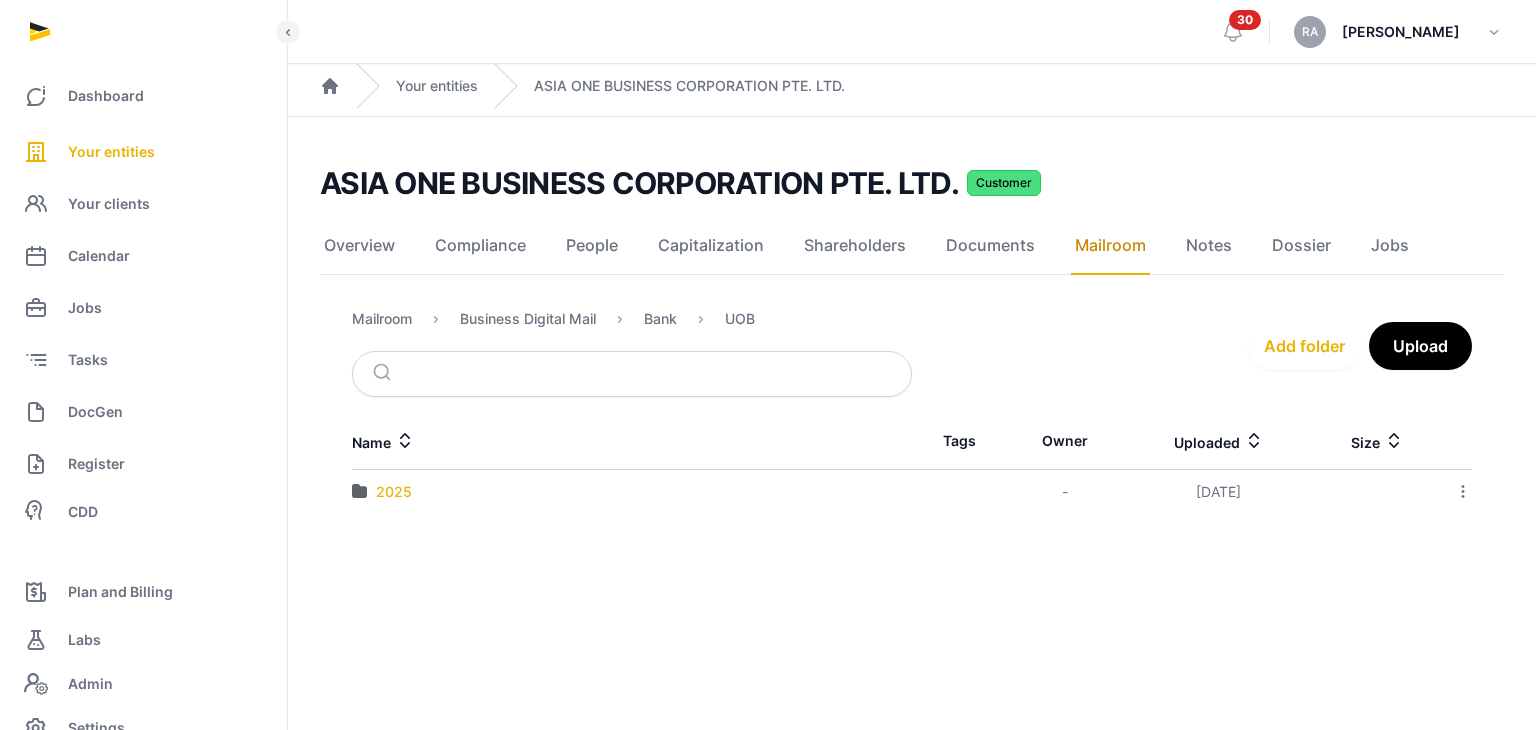 click on "2025" at bounding box center [394, 492] 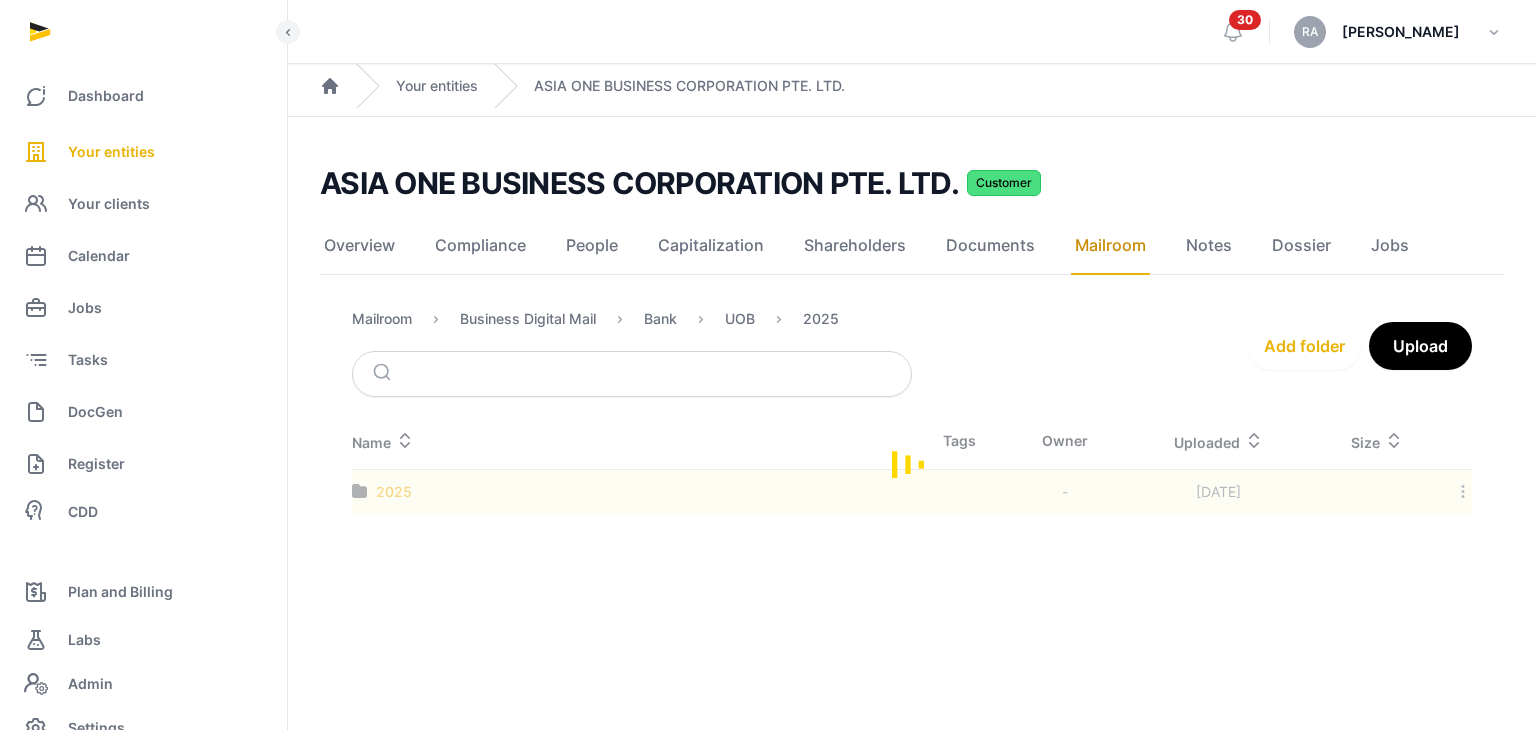 click at bounding box center [912, 463] 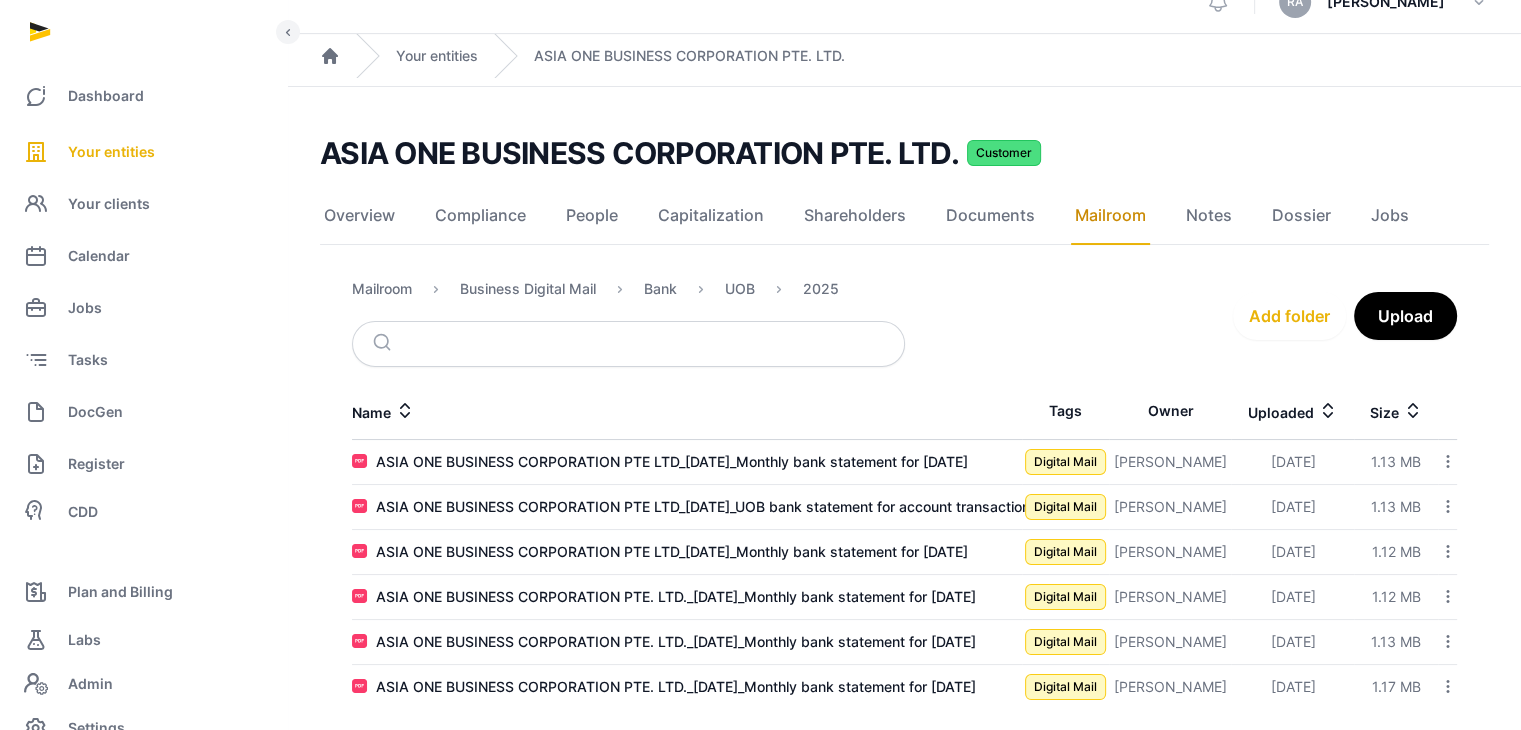 scroll, scrollTop: 47, scrollLeft: 0, axis: vertical 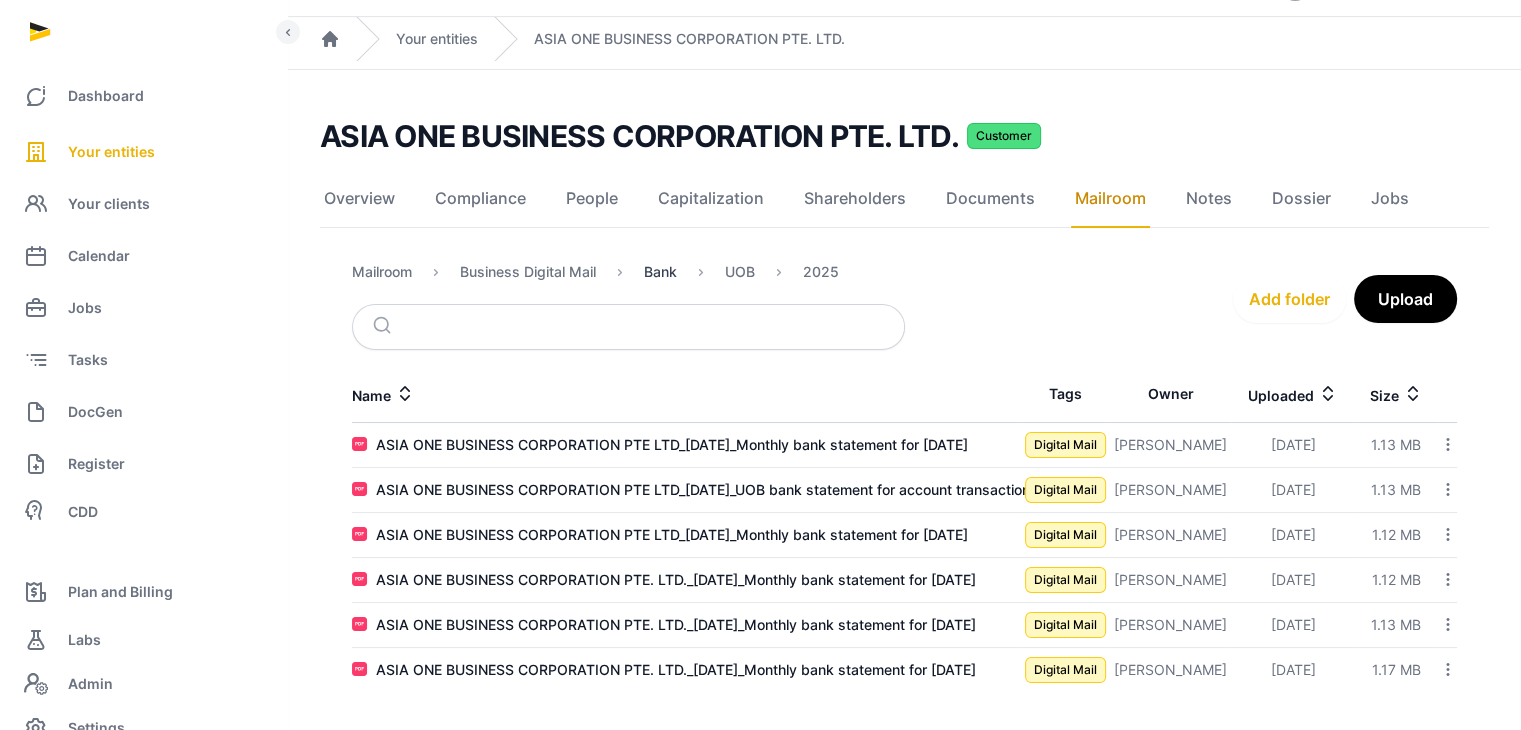 click on "Bank" at bounding box center (660, 272) 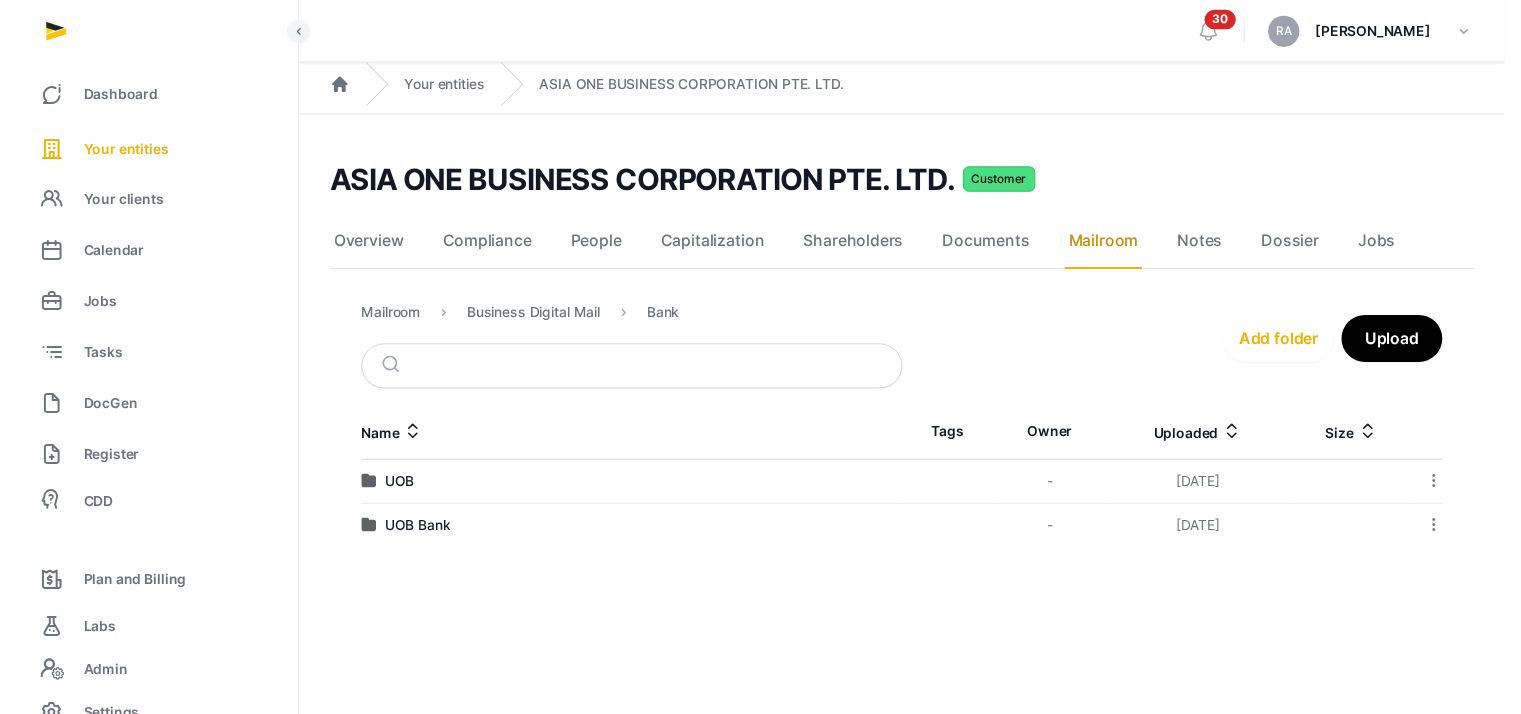 scroll, scrollTop: 0, scrollLeft: 0, axis: both 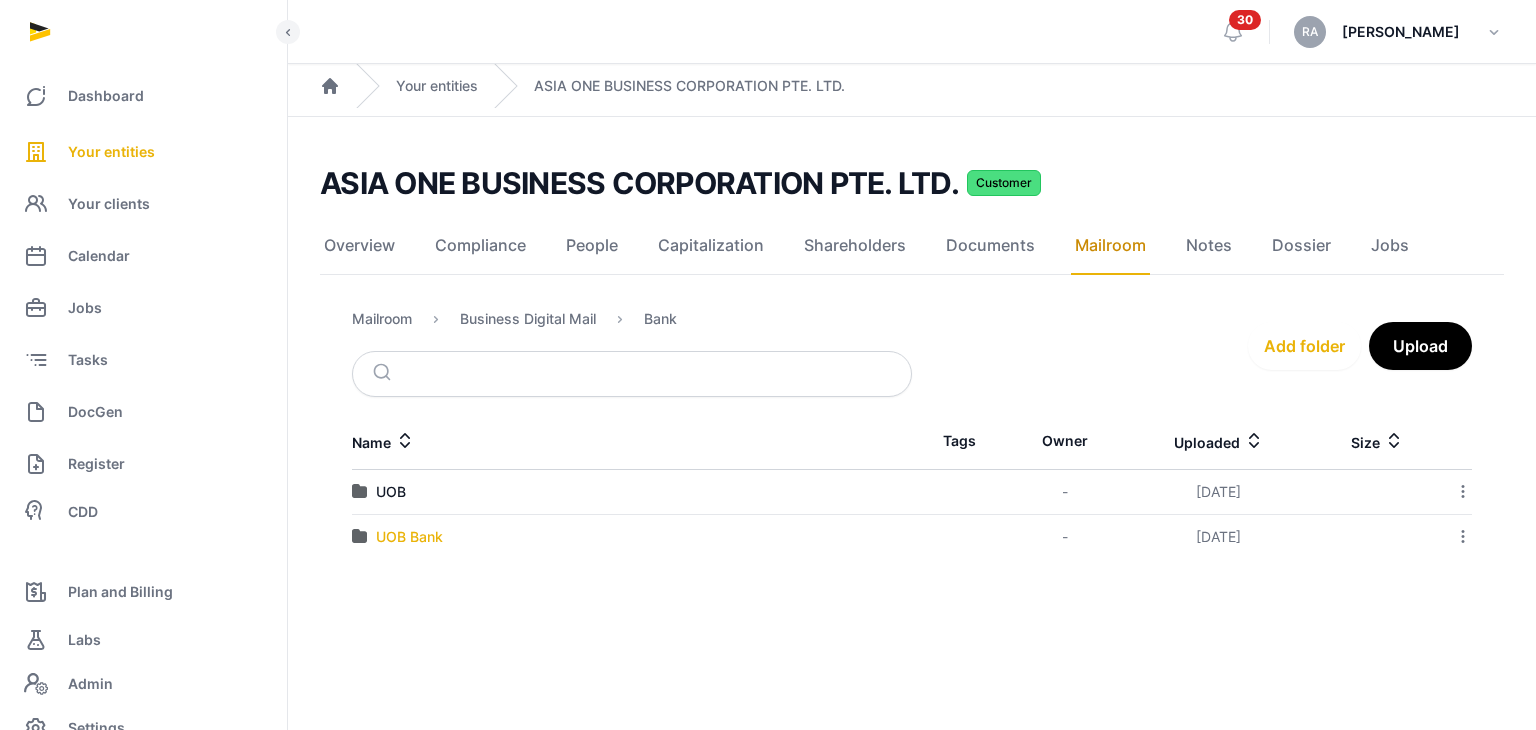 click on "UOB Bank" at bounding box center (409, 537) 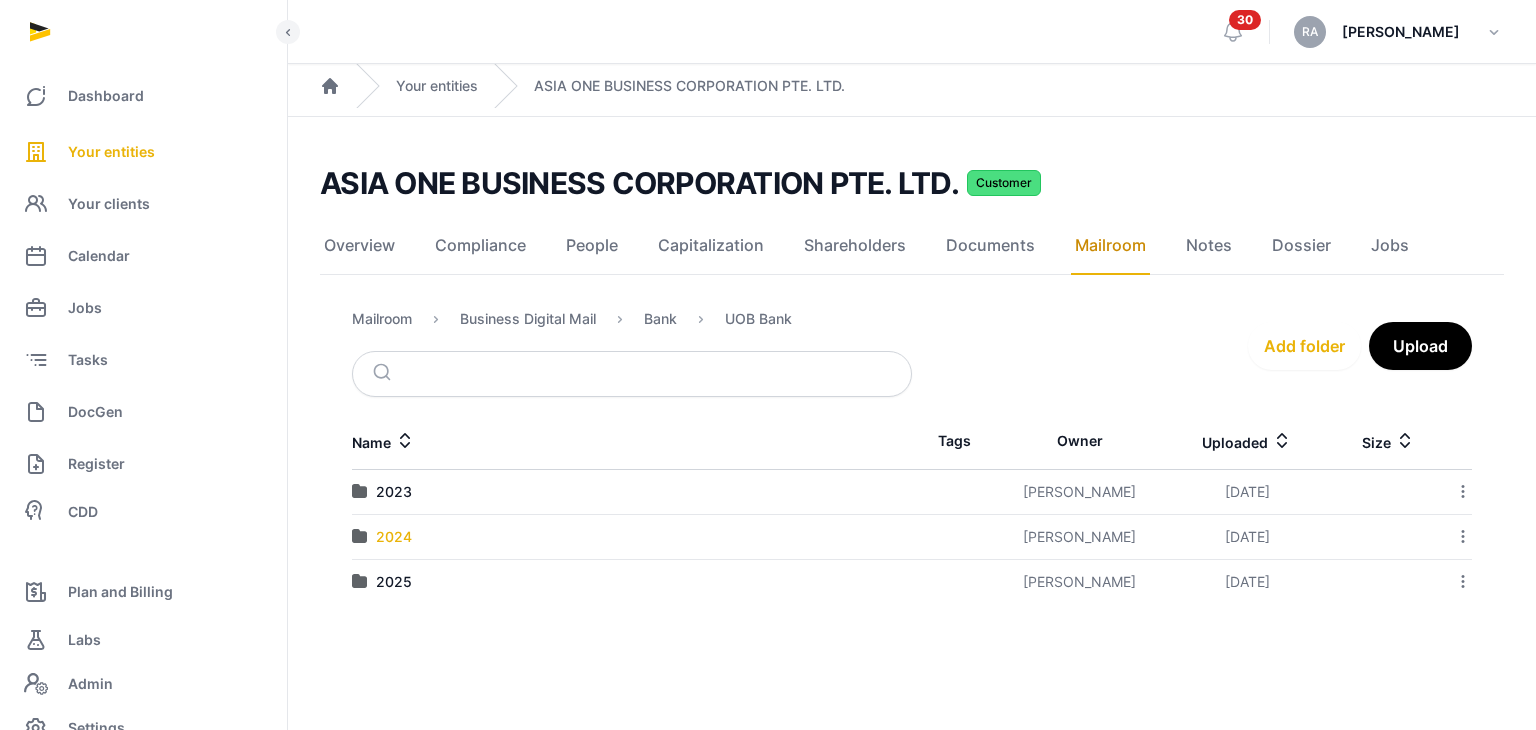 click on "2024" at bounding box center (394, 537) 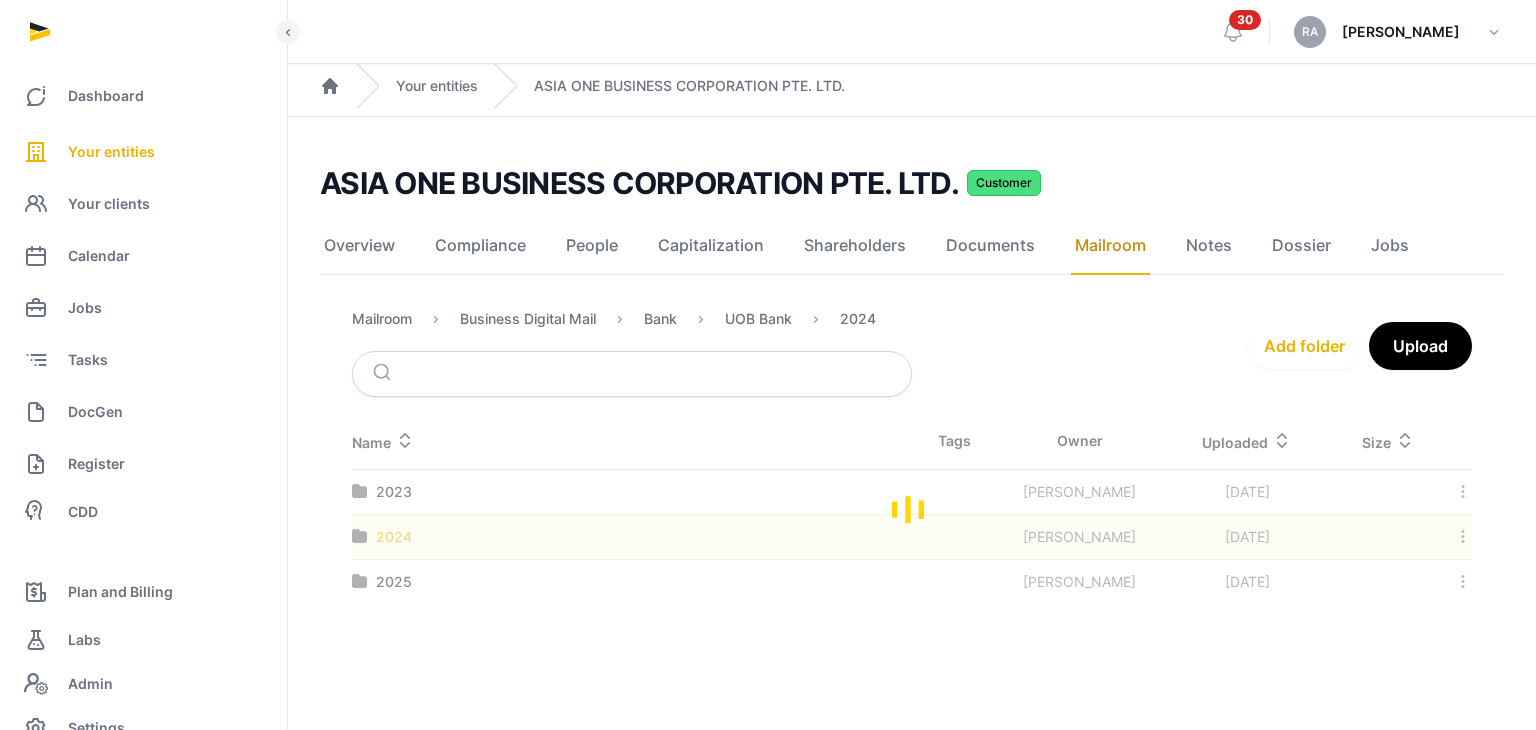 click at bounding box center (912, 508) 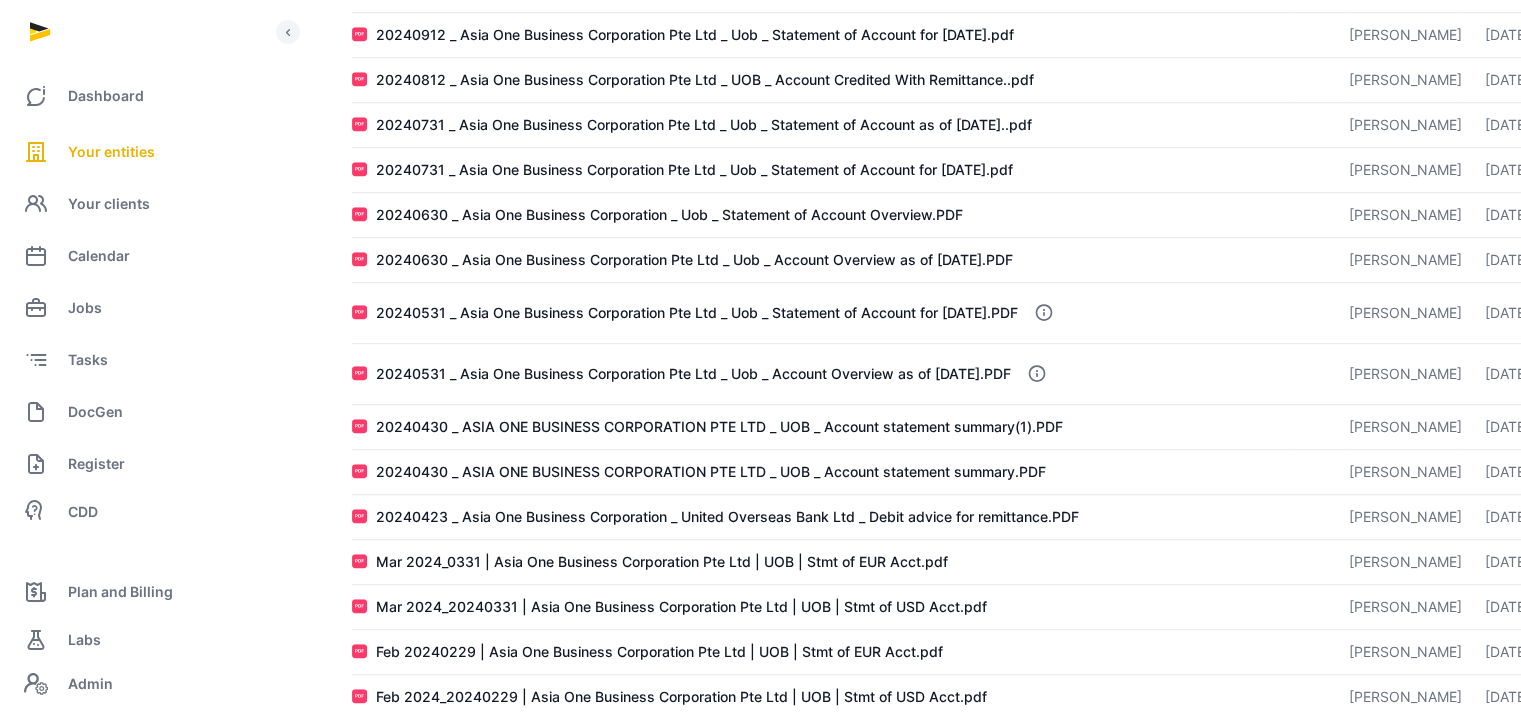 scroll, scrollTop: 1158, scrollLeft: 0, axis: vertical 